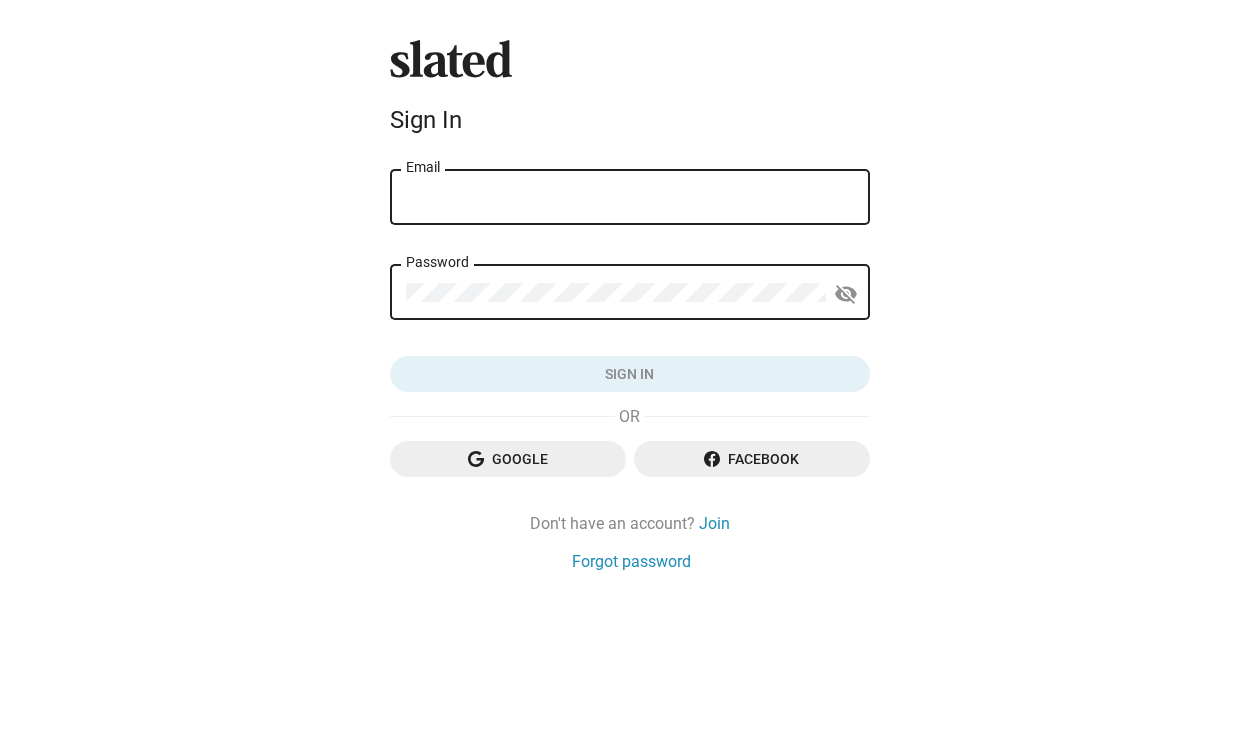 scroll, scrollTop: 0, scrollLeft: 0, axis: both 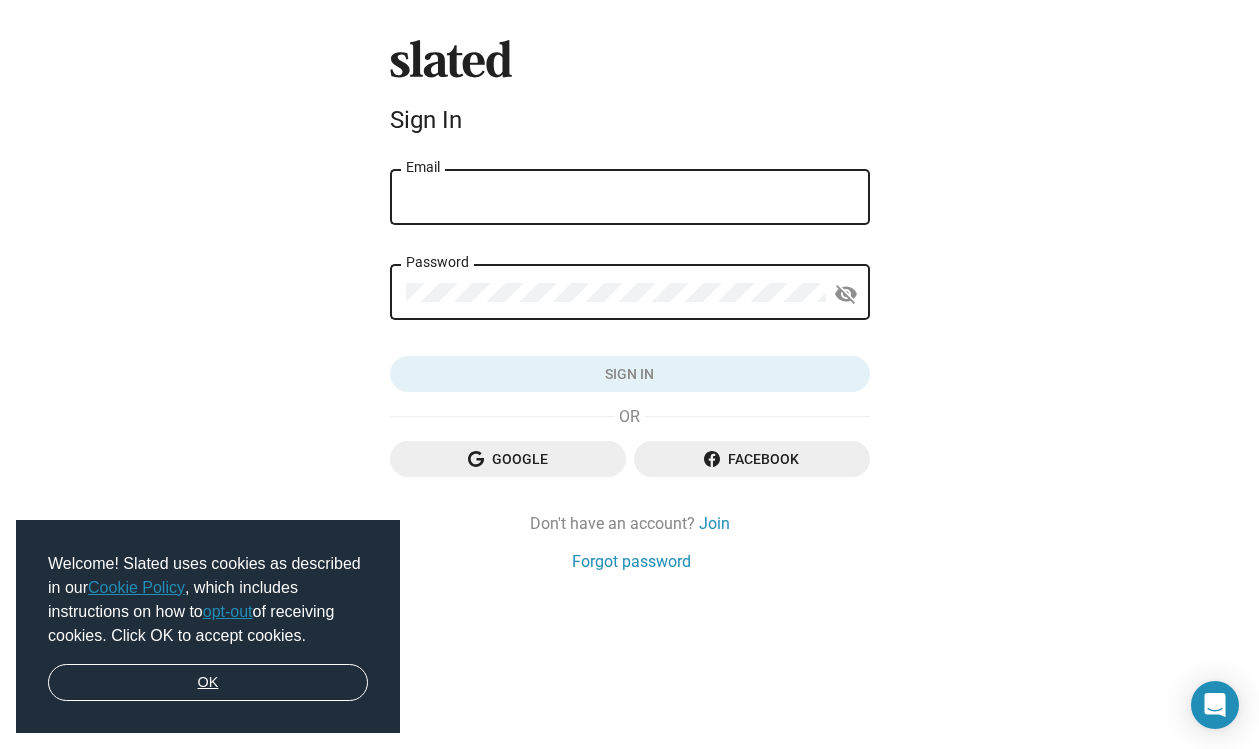 click on "OK" at bounding box center [208, 683] 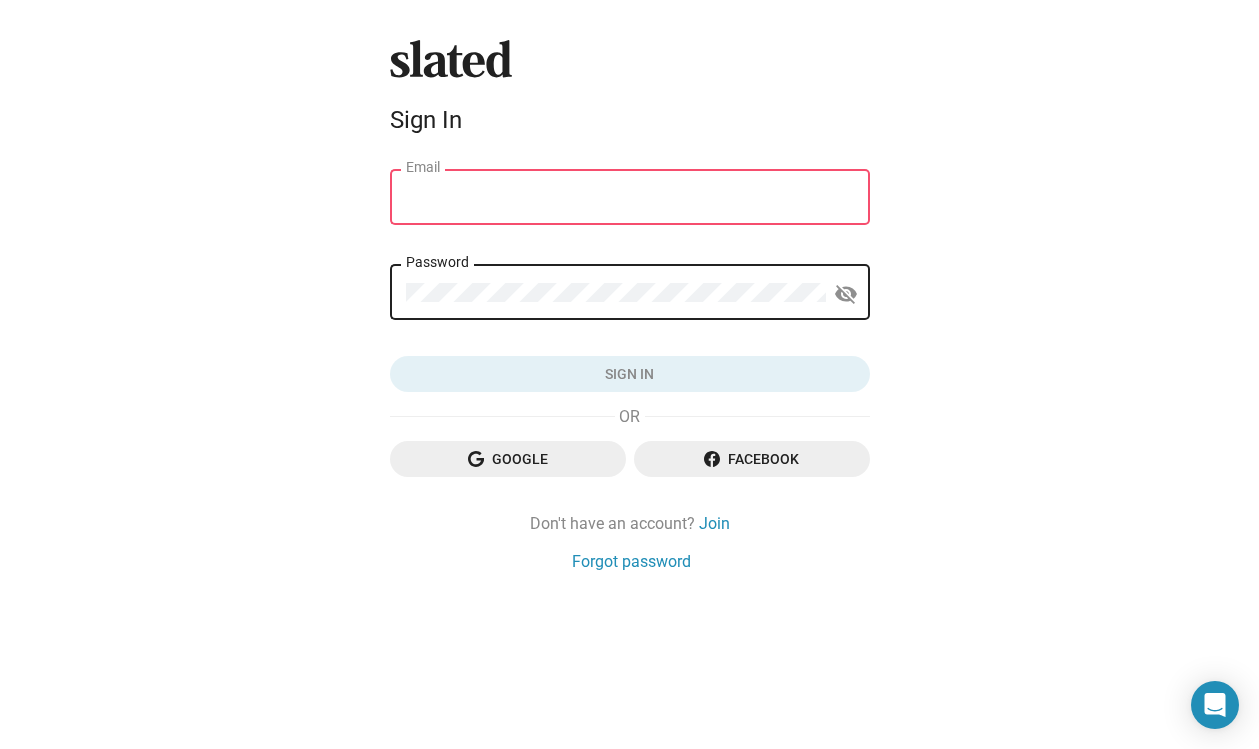 click on "Email" at bounding box center (630, 198) 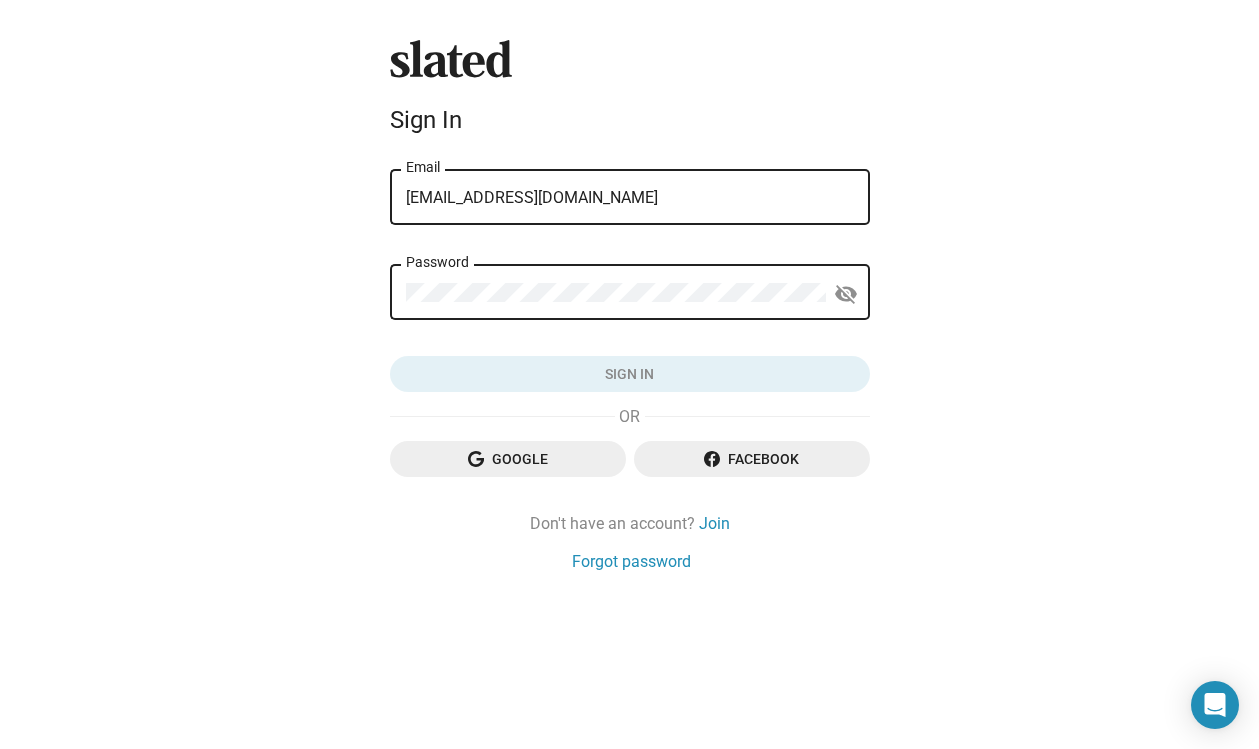 type on "zoranbihac@mac.com" 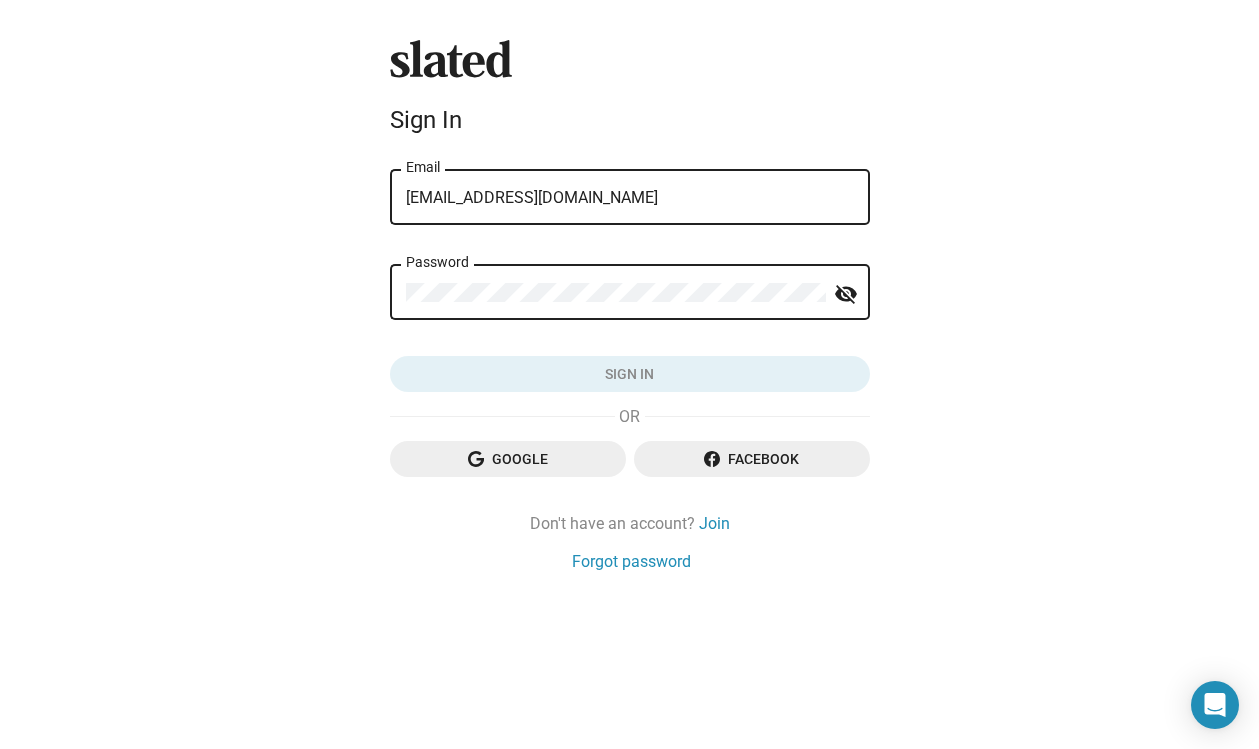 click on "Slated
Sign In zoranbihac@mac.com Email Password visibility_off Sign in   Google  Facebook  Don't have an account?  Join Forgot password" 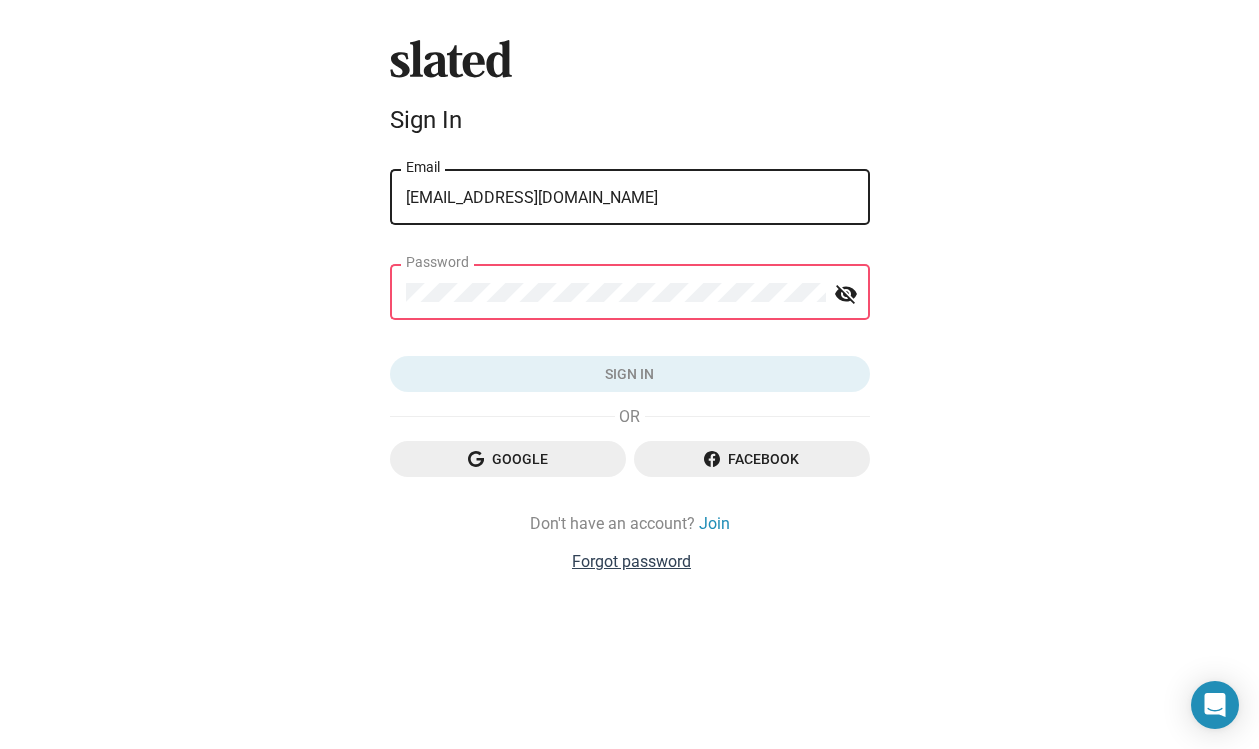 click on "Forgot password" 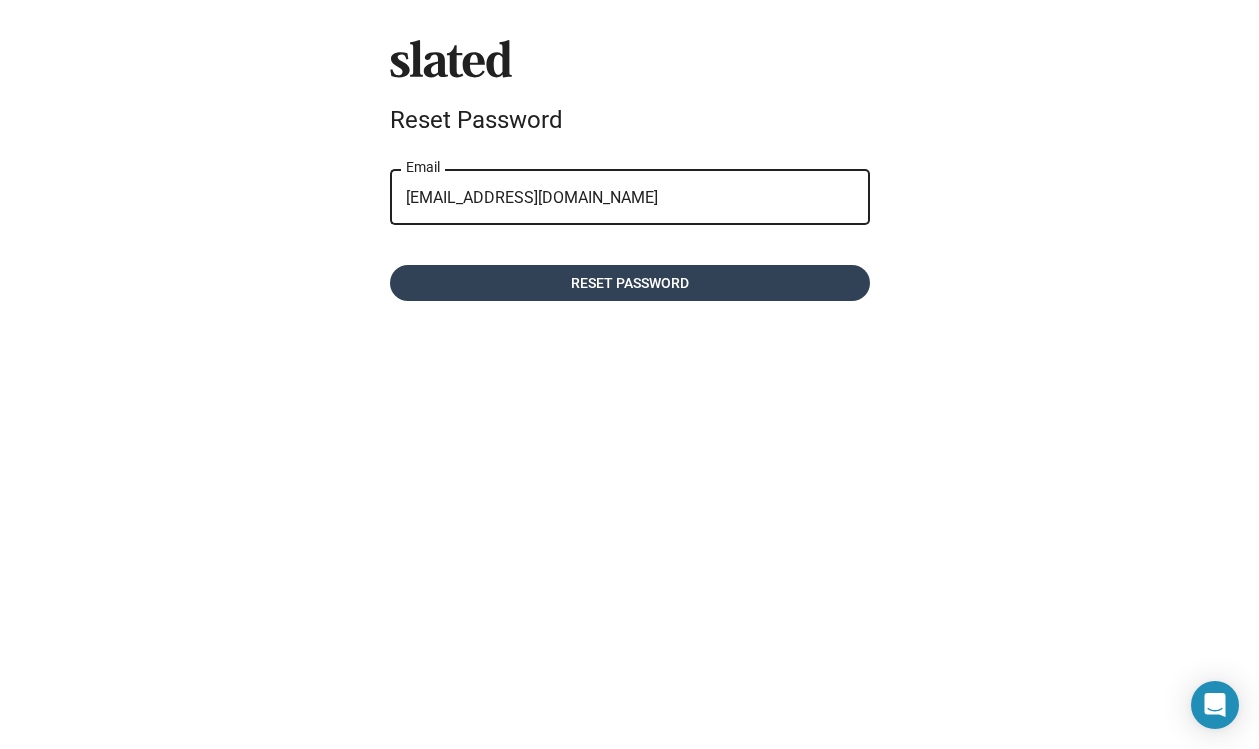 click on "Reset password" 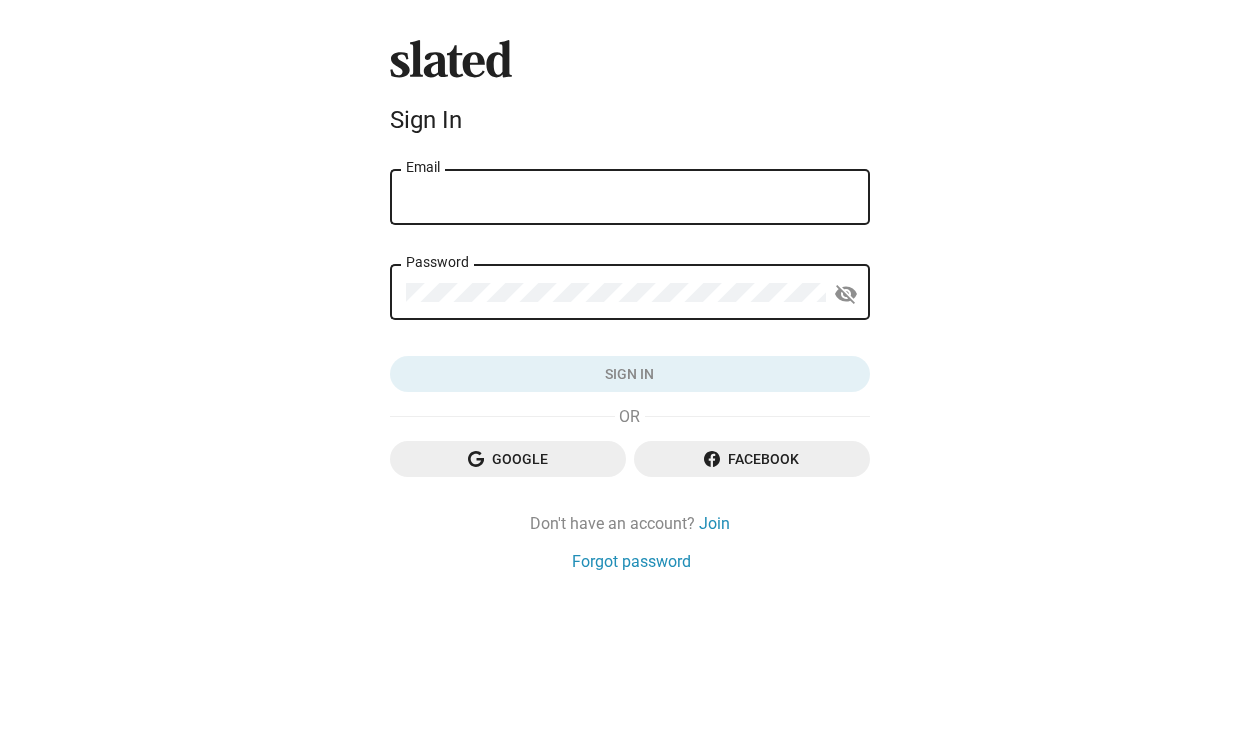 scroll, scrollTop: 0, scrollLeft: 0, axis: both 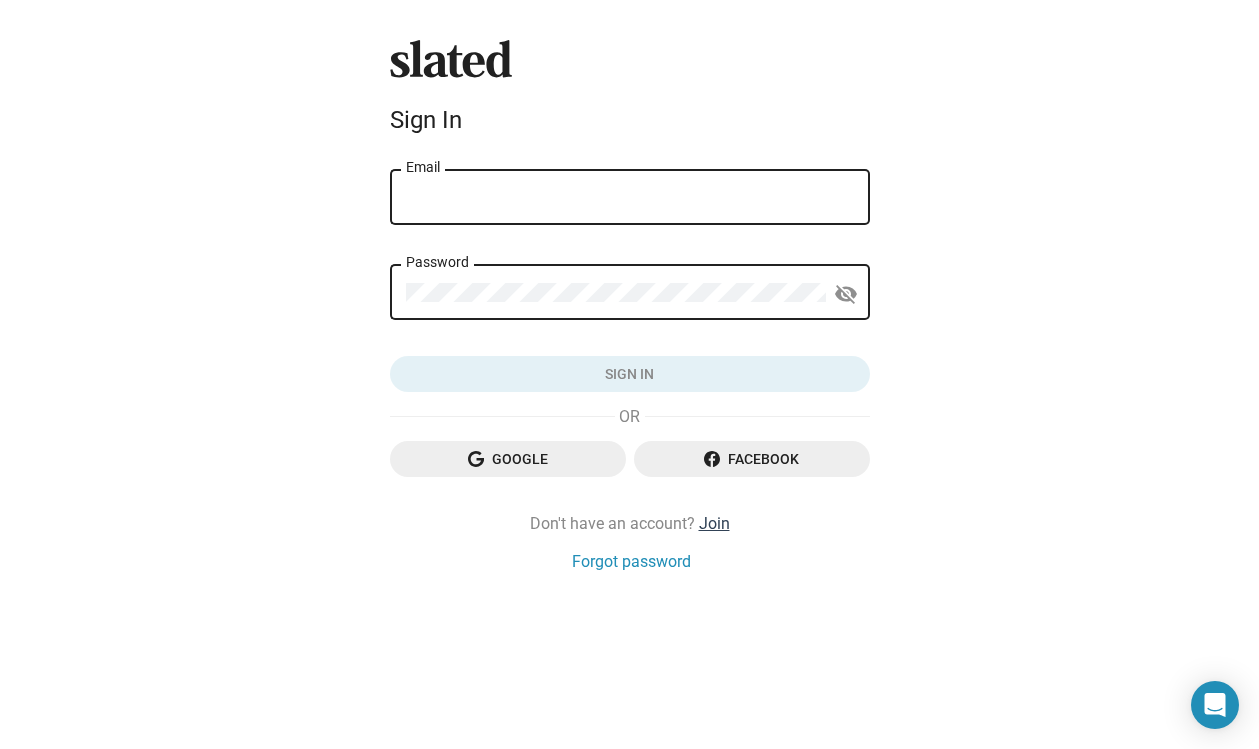 click on "Join" 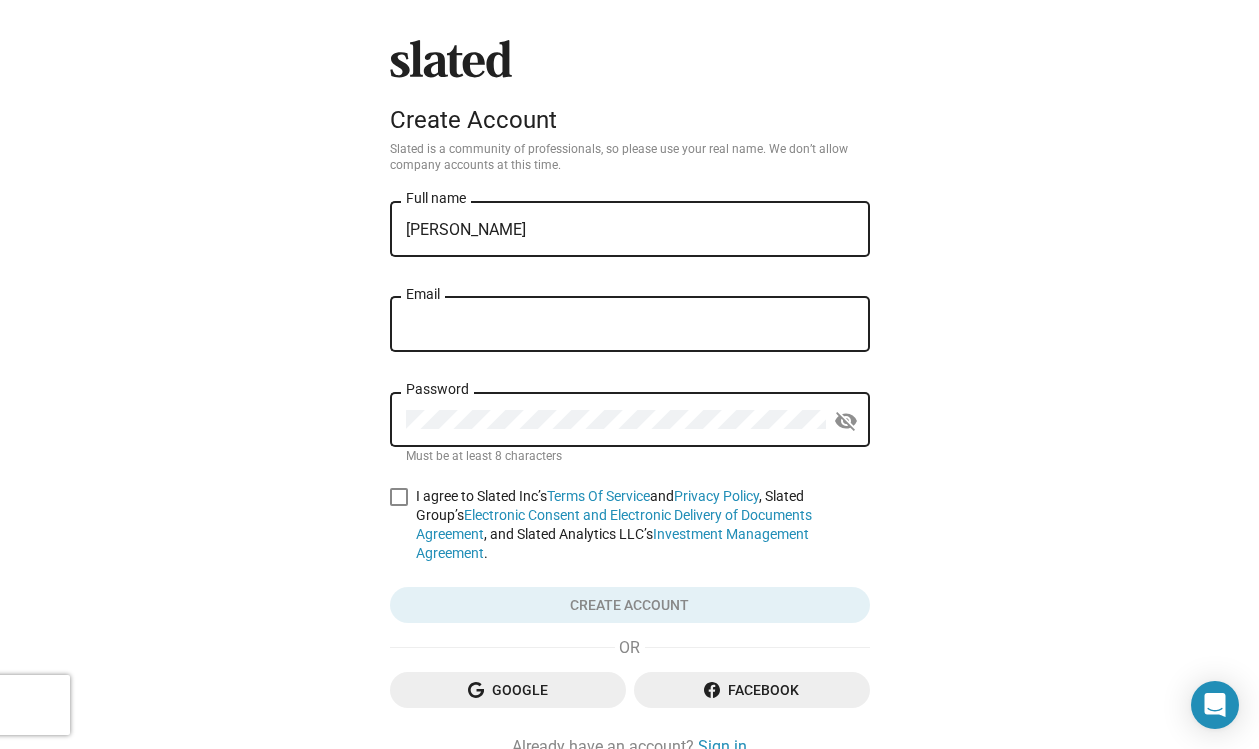 type on "[PERSON_NAME]" 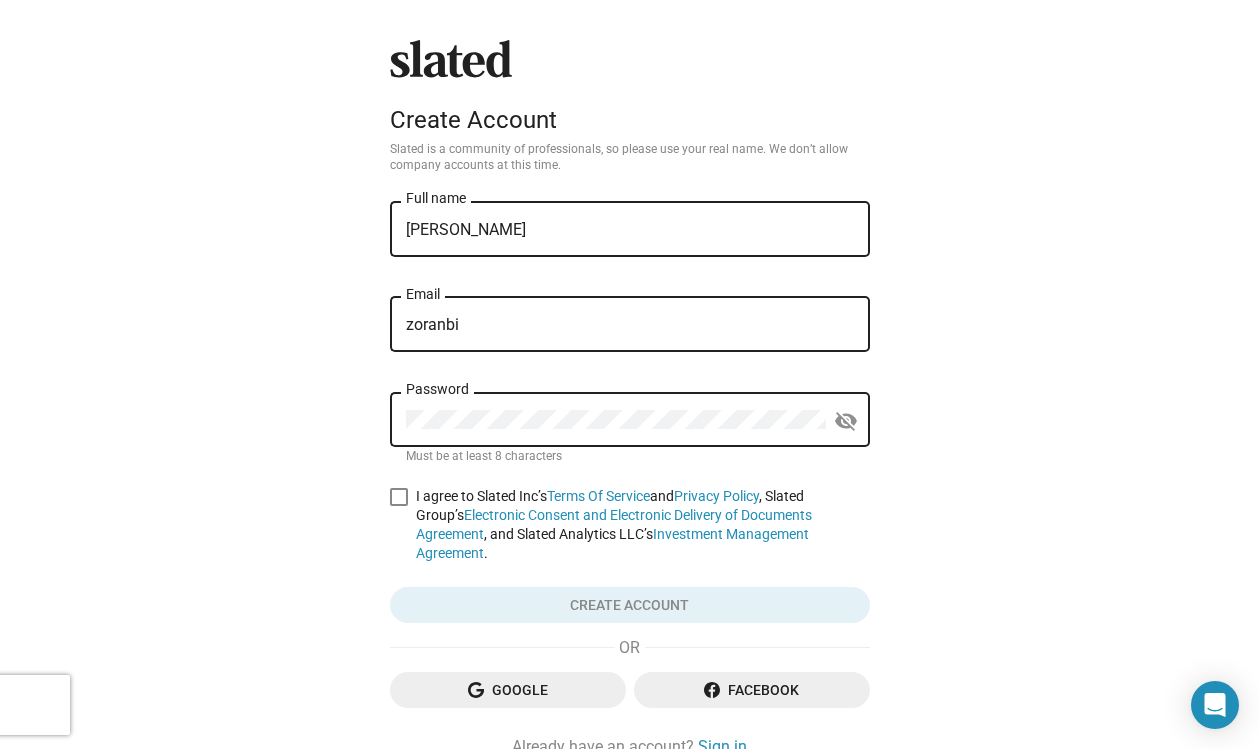 click on "Slated
Create Account Slated is a community of professionals, so please use your real name. We don’t allow company accounts at this time. zoran bihac Full name zoranbi Email Password visibility_off Must be at least 8 characters    I agree to Slated Inc’s  Terms Of Service  and  Privacy Policy , Slated Group’s  Electronic Consent and Electronic Delivery of Documents Agreement , and Slated Analytics LLC’s  Investment Management Agreement .  Create account   Google  Facebook  Already have an account?  Sign in" 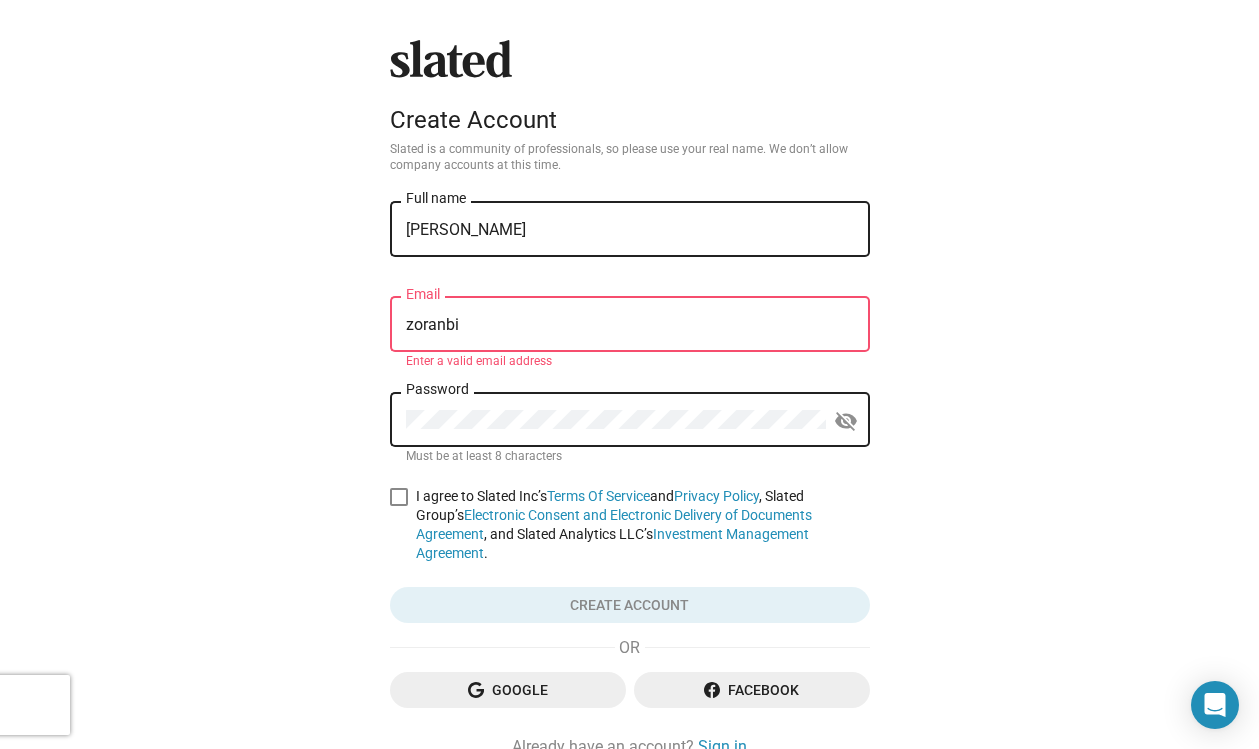 click on "zoranbi" at bounding box center (630, 325) 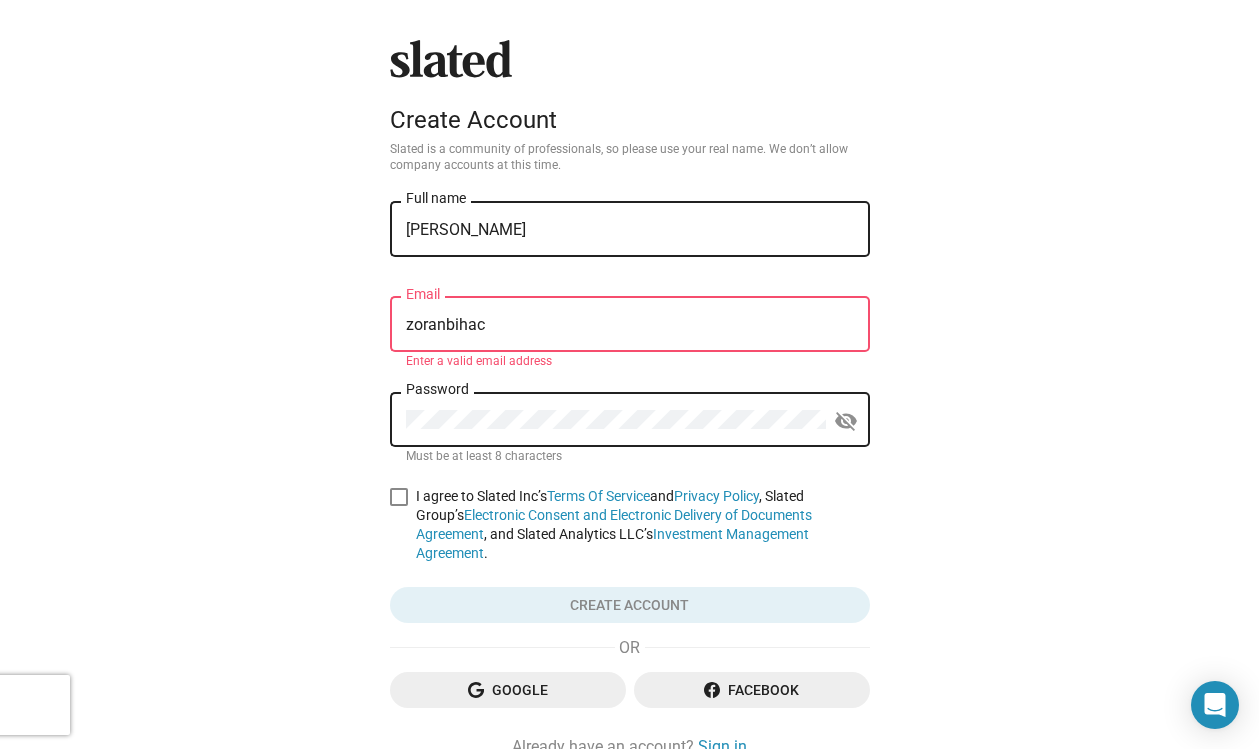 type on "zoranbihac@mac.com" 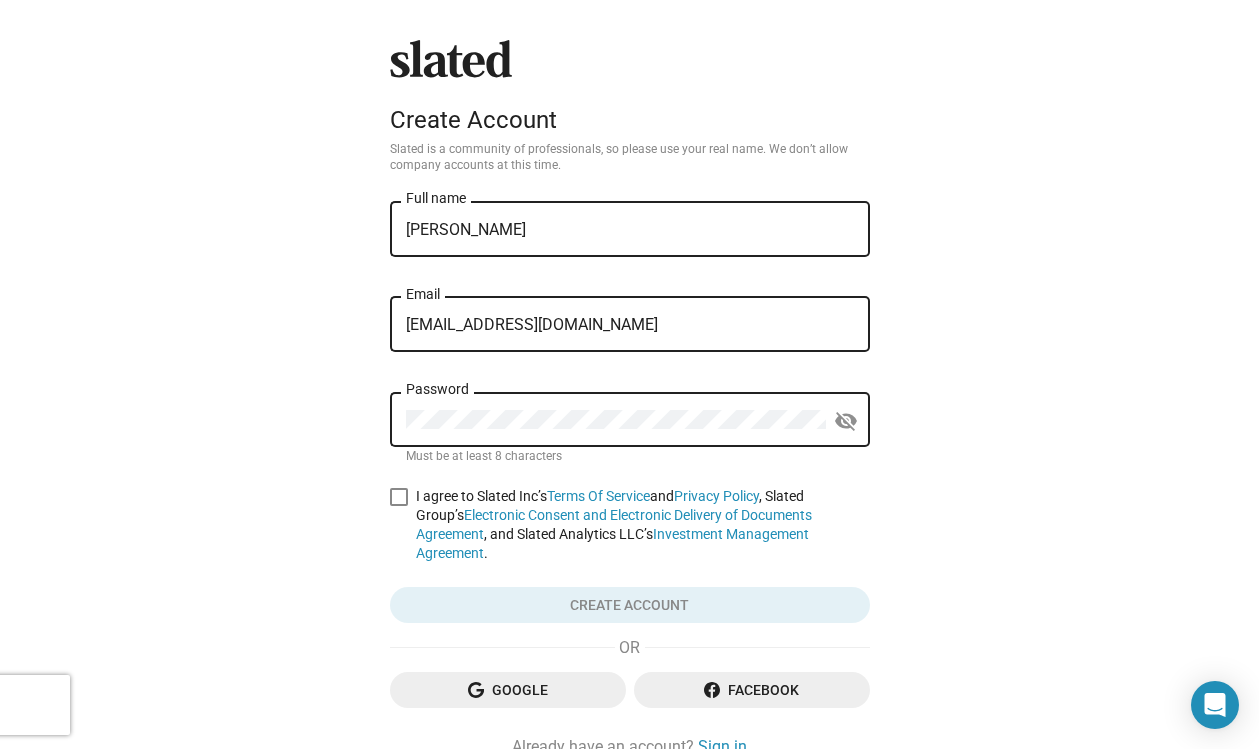 click on "Password" 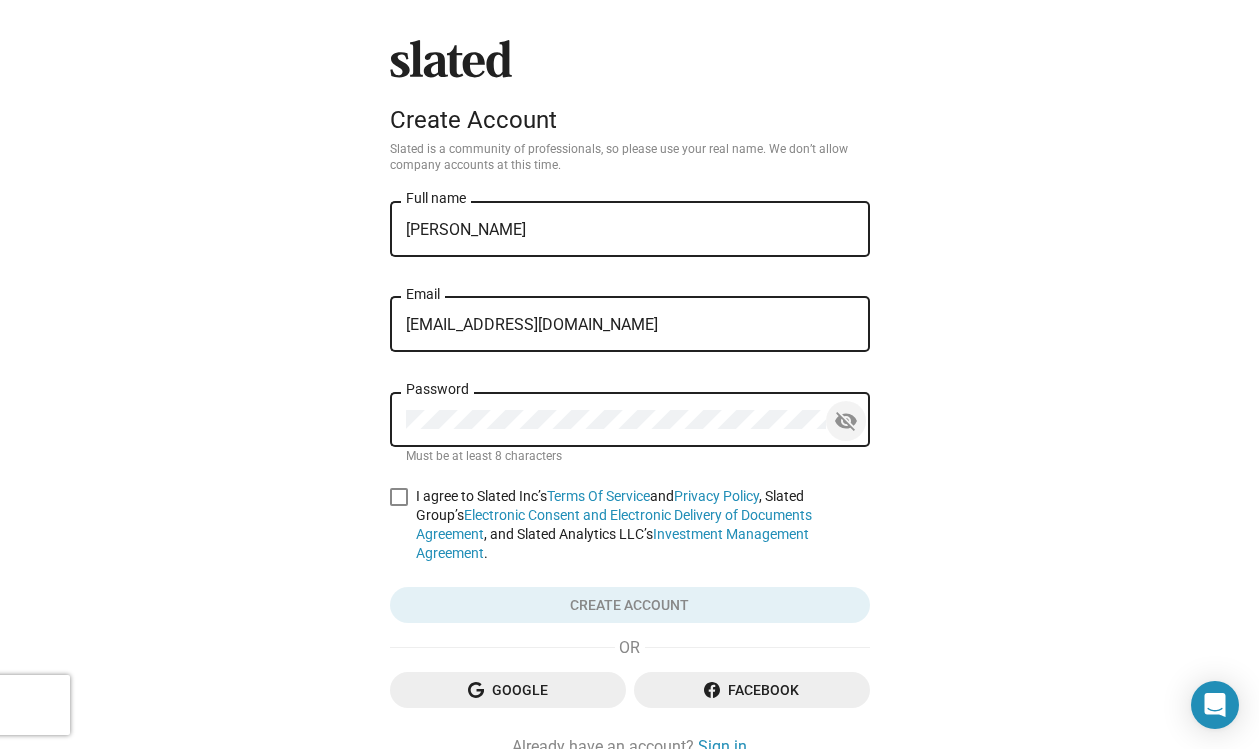 click on "visibility_off" 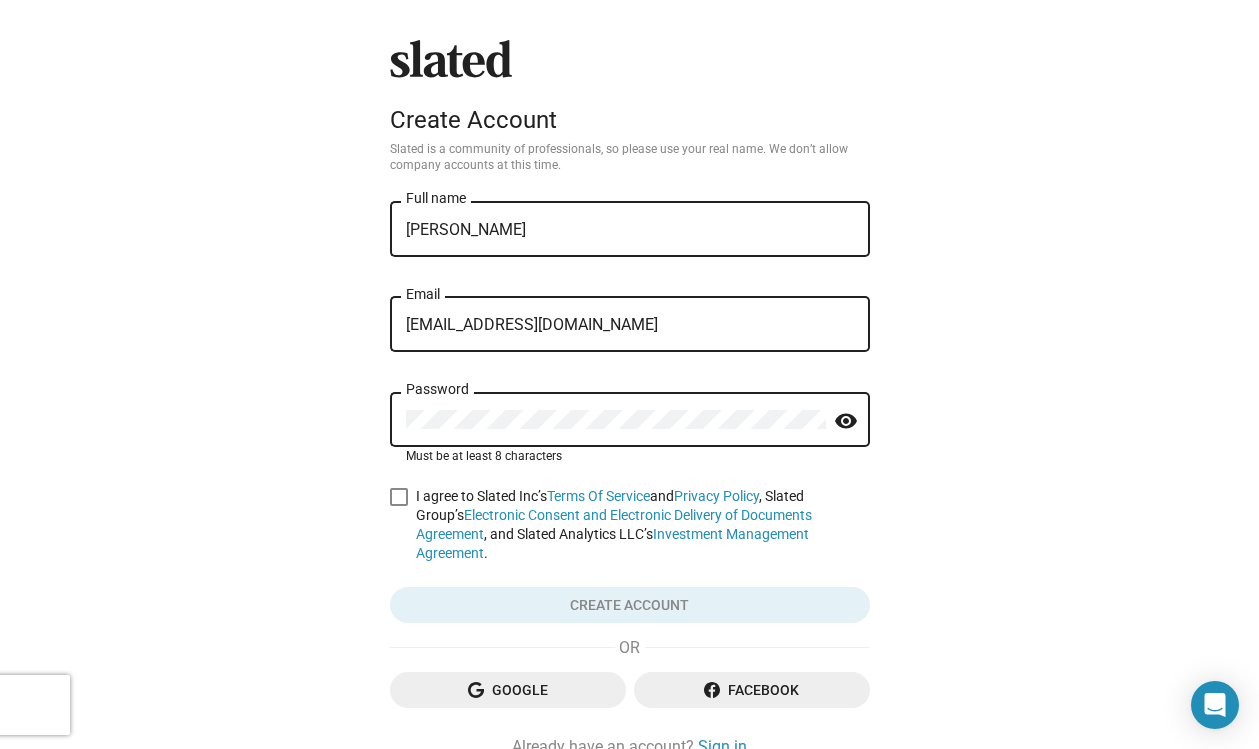 click at bounding box center (399, 497) 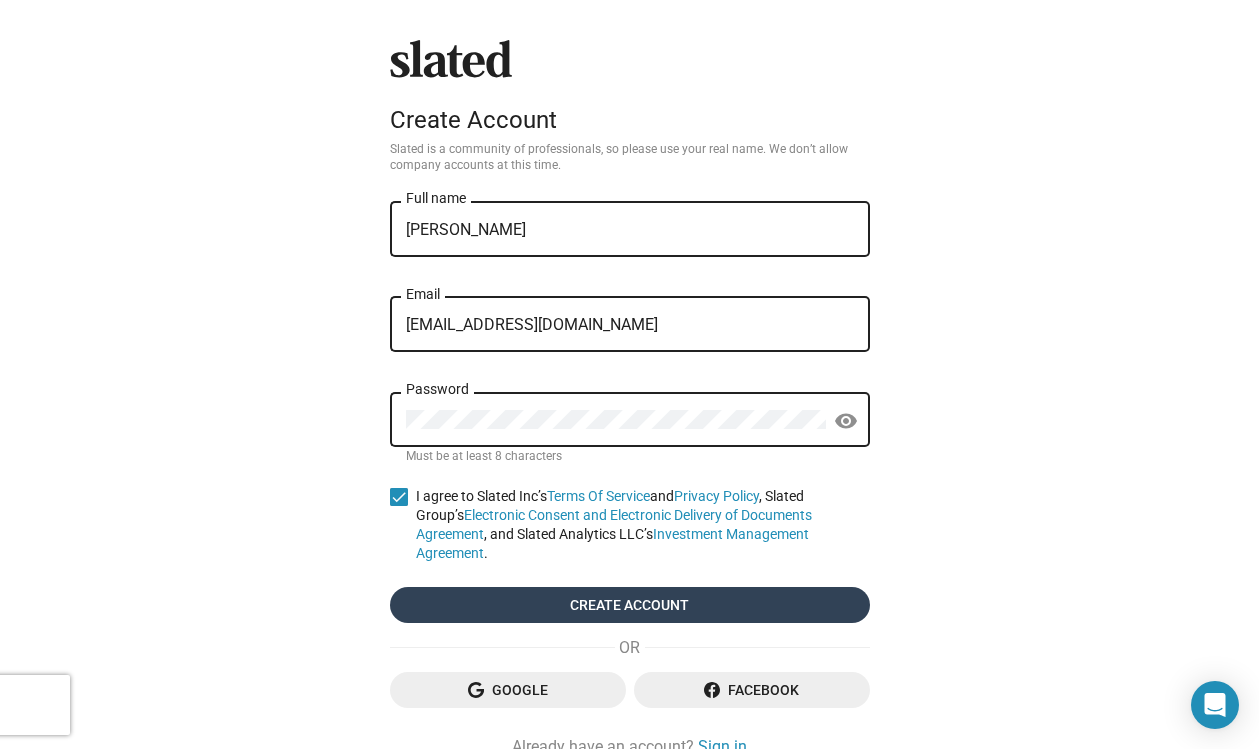 click on "Create account" 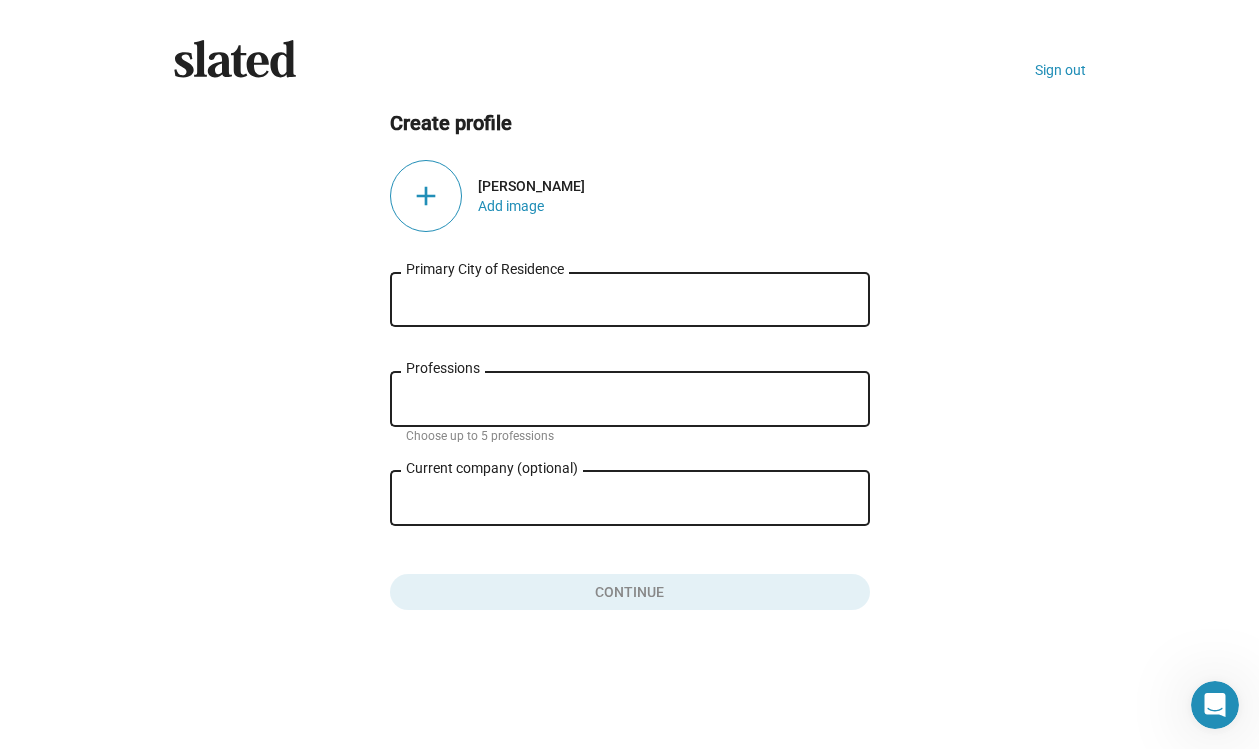 scroll, scrollTop: 0, scrollLeft: 0, axis: both 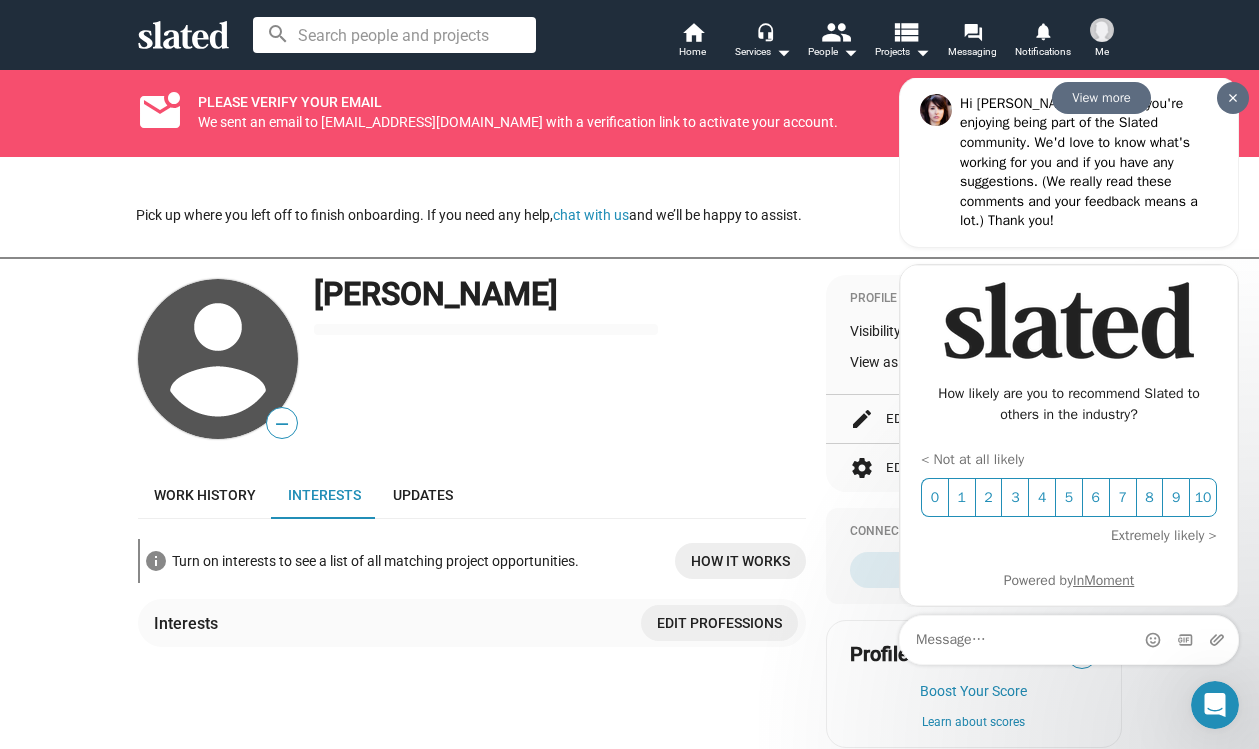 click at bounding box center (1233, 98) 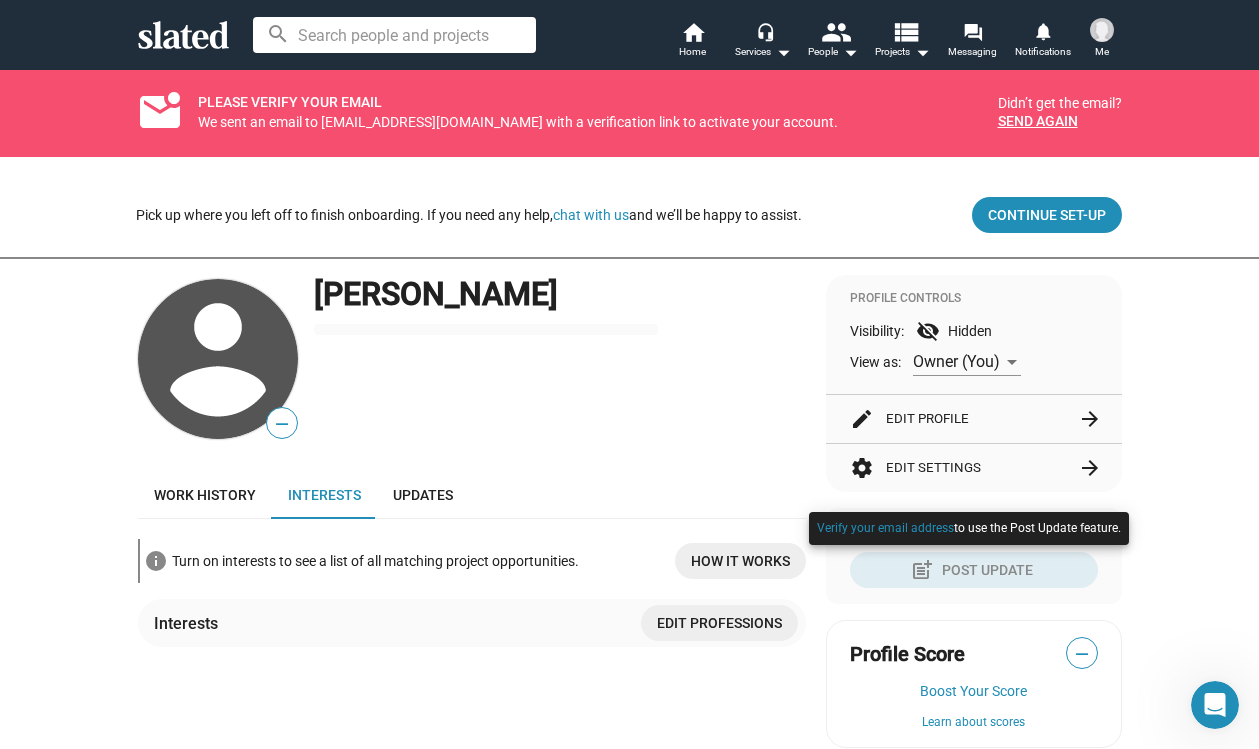 click at bounding box center (629, 374) 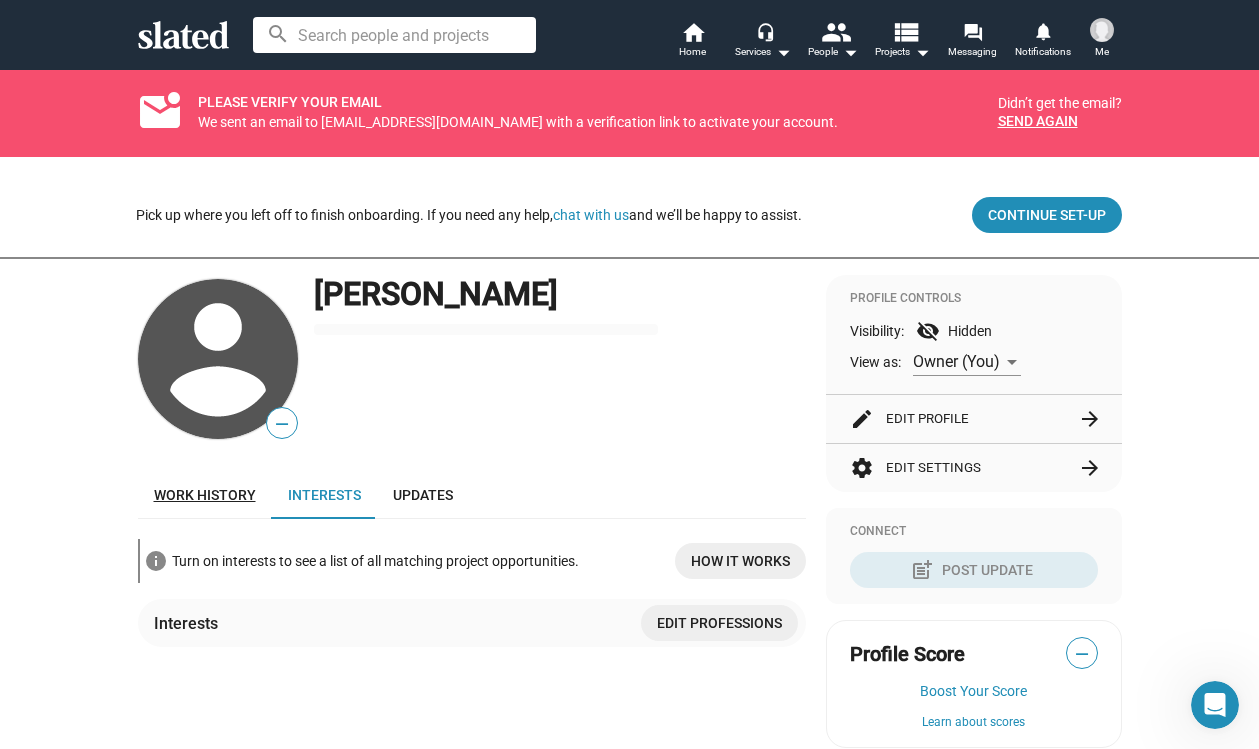 click on "Work history" at bounding box center [205, 495] 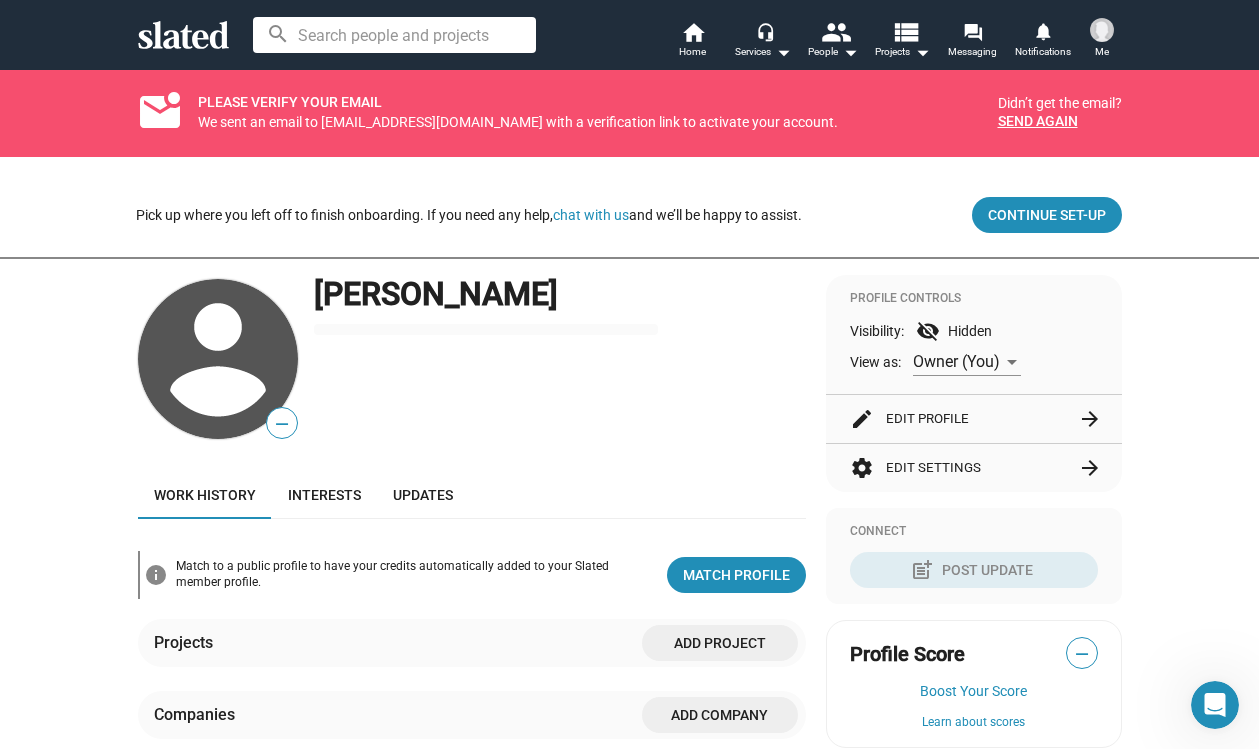 click 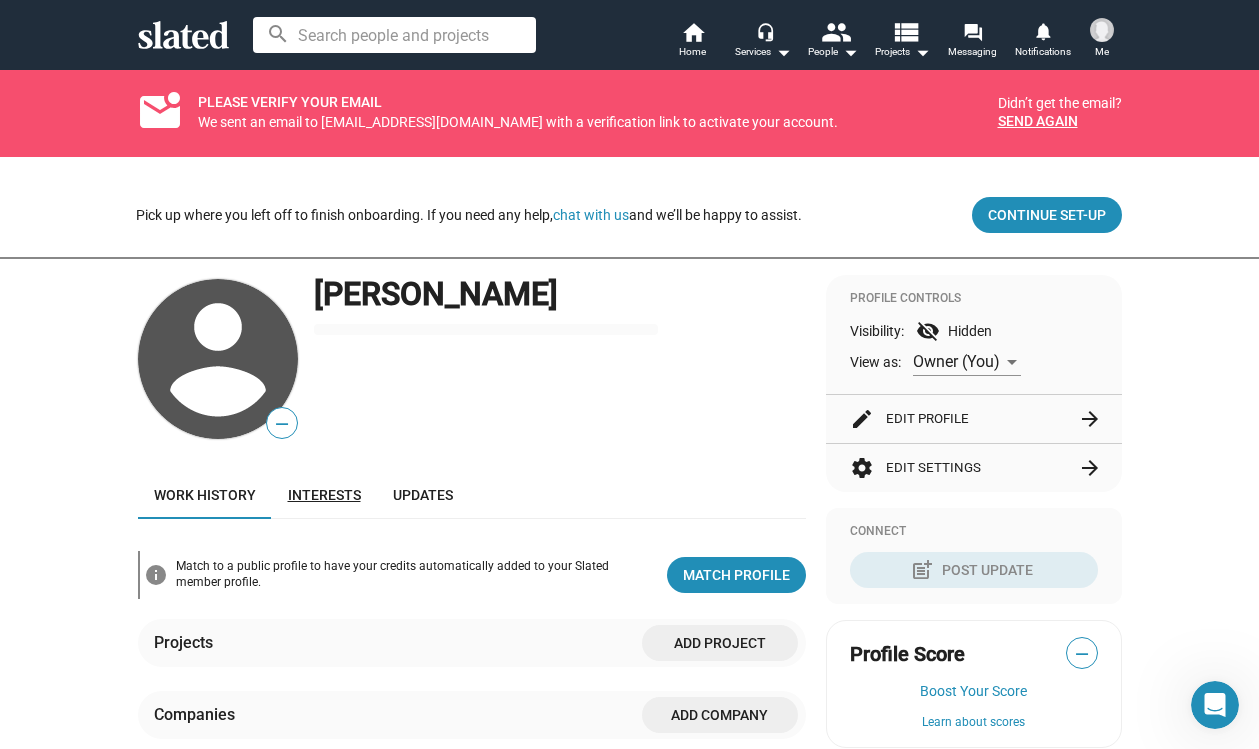 click on "Interests" at bounding box center (324, 495) 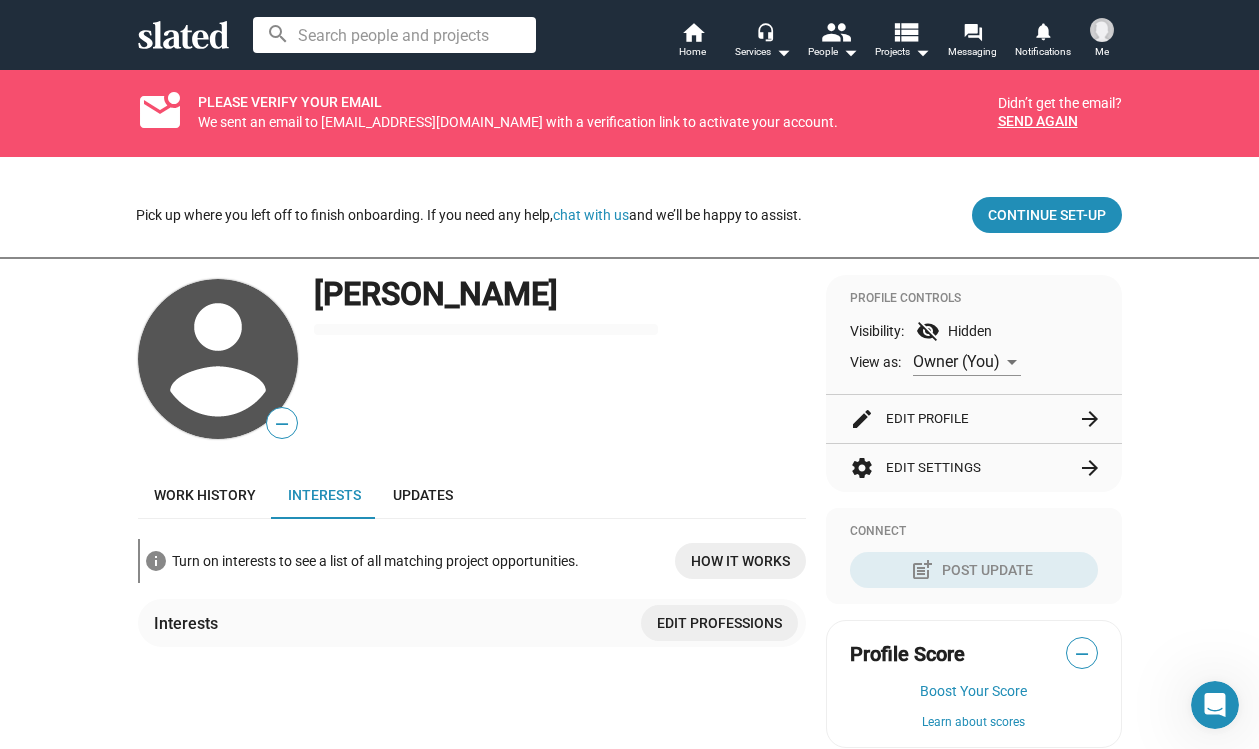 click on "Interests Edit professions" 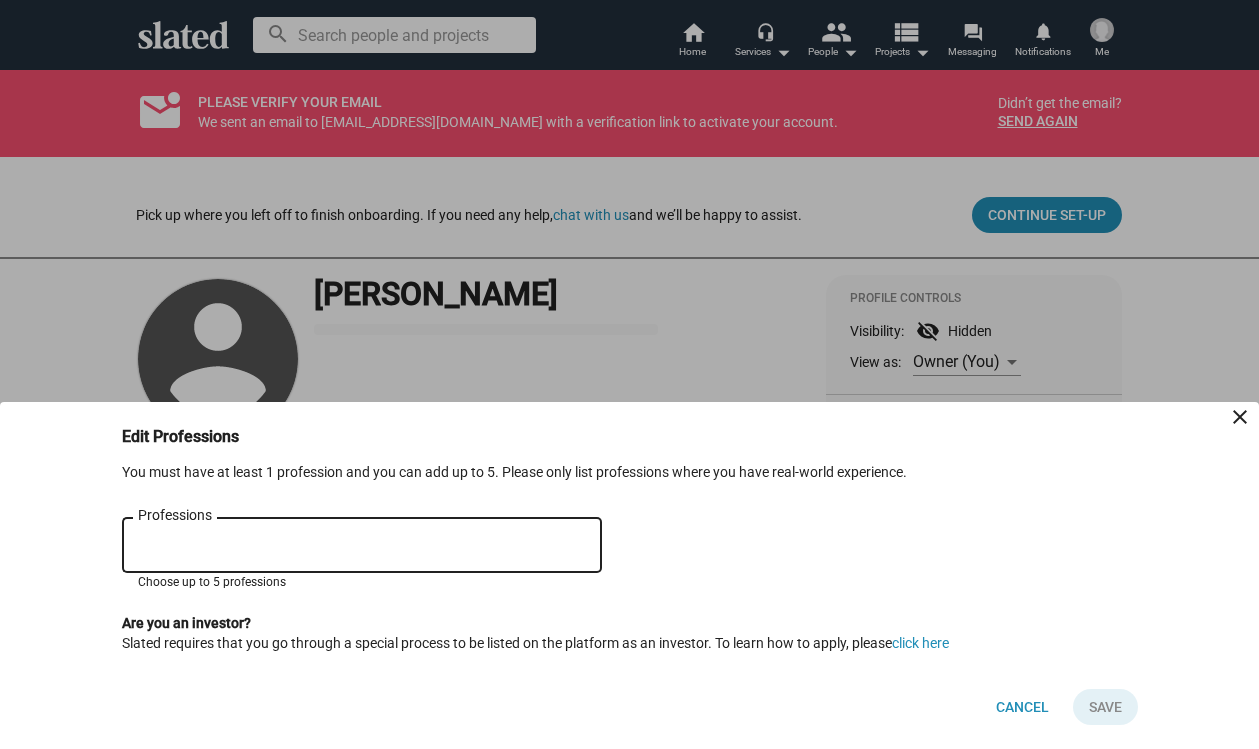 click on "Professions" at bounding box center (366, 546) 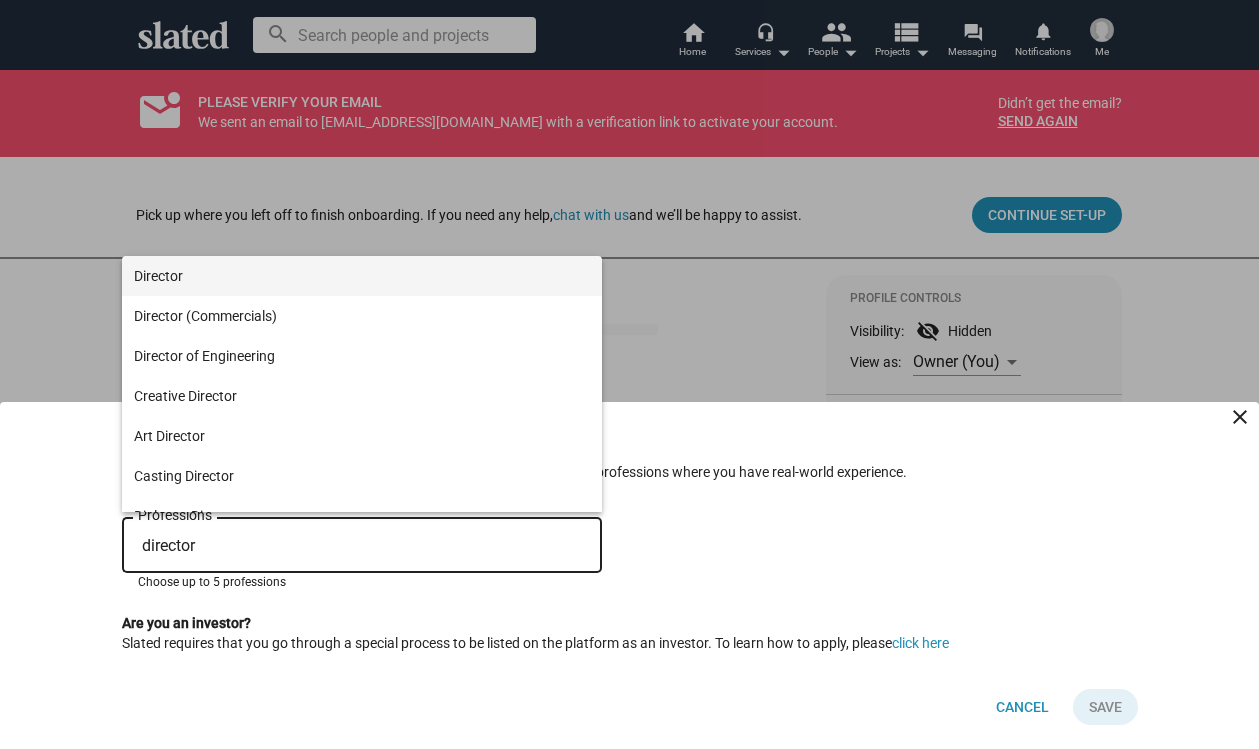 type on "director" 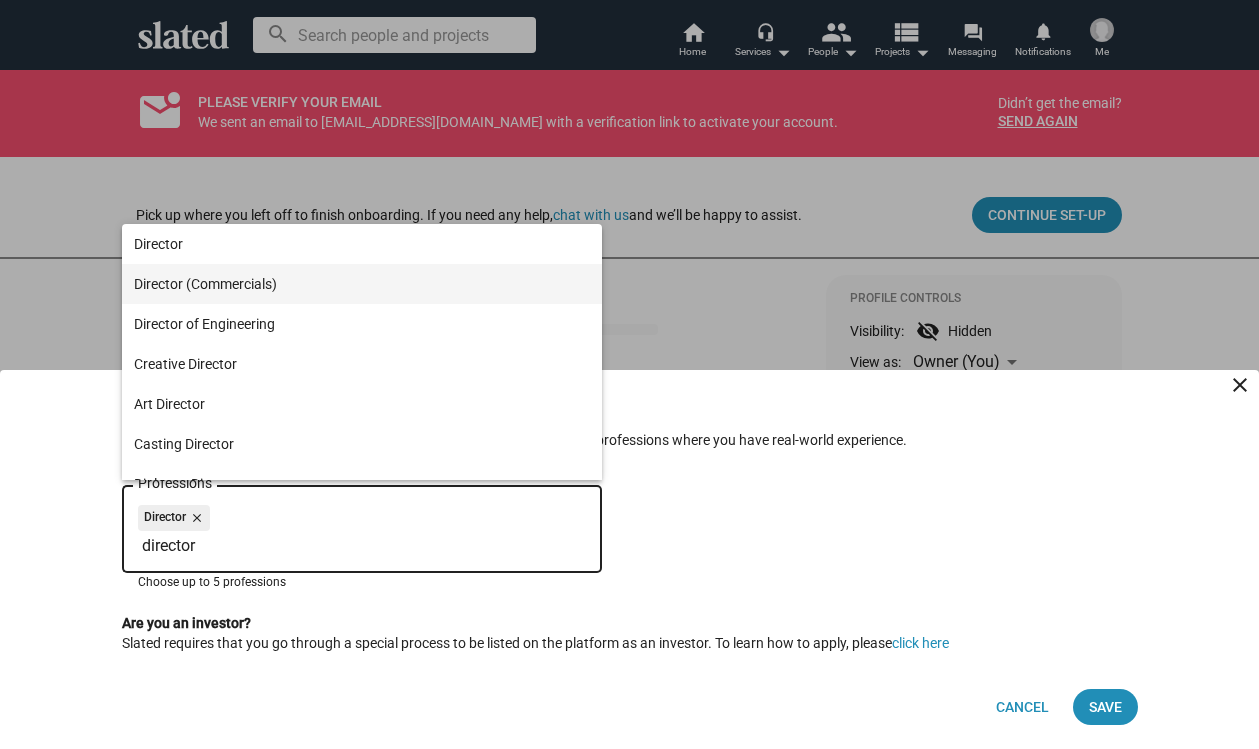 type on "director" 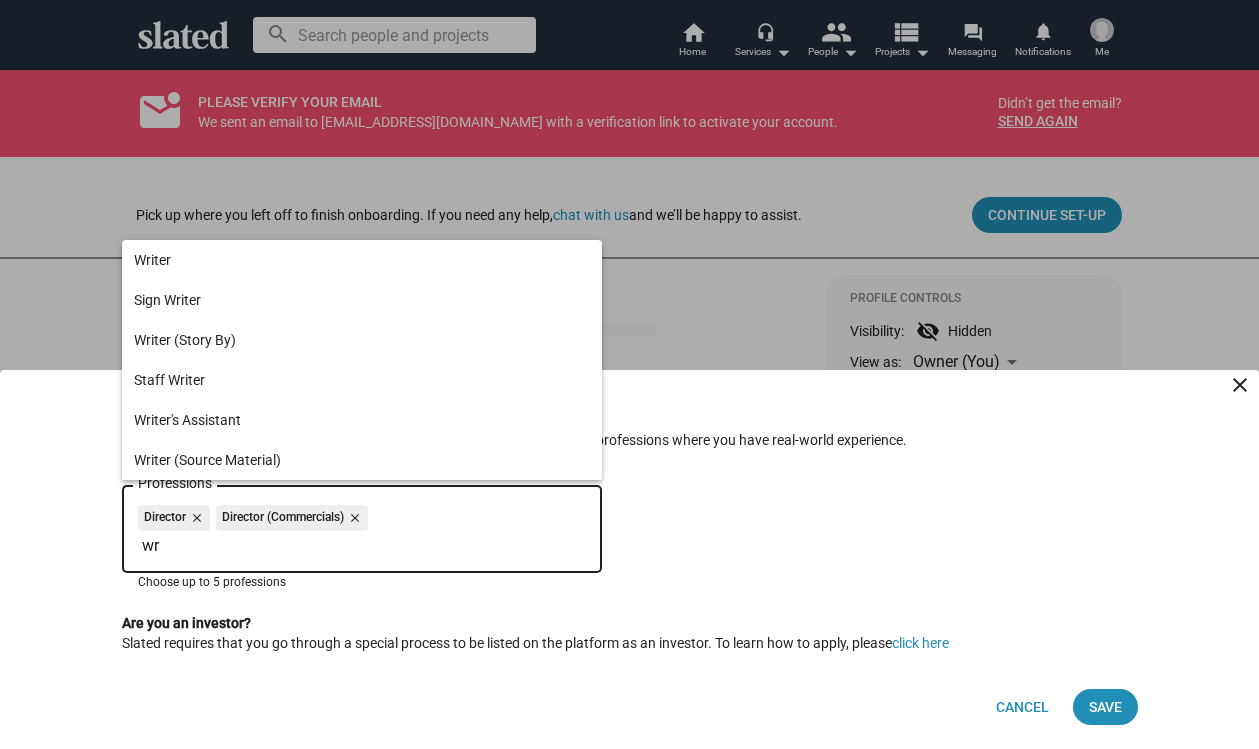 type on "w" 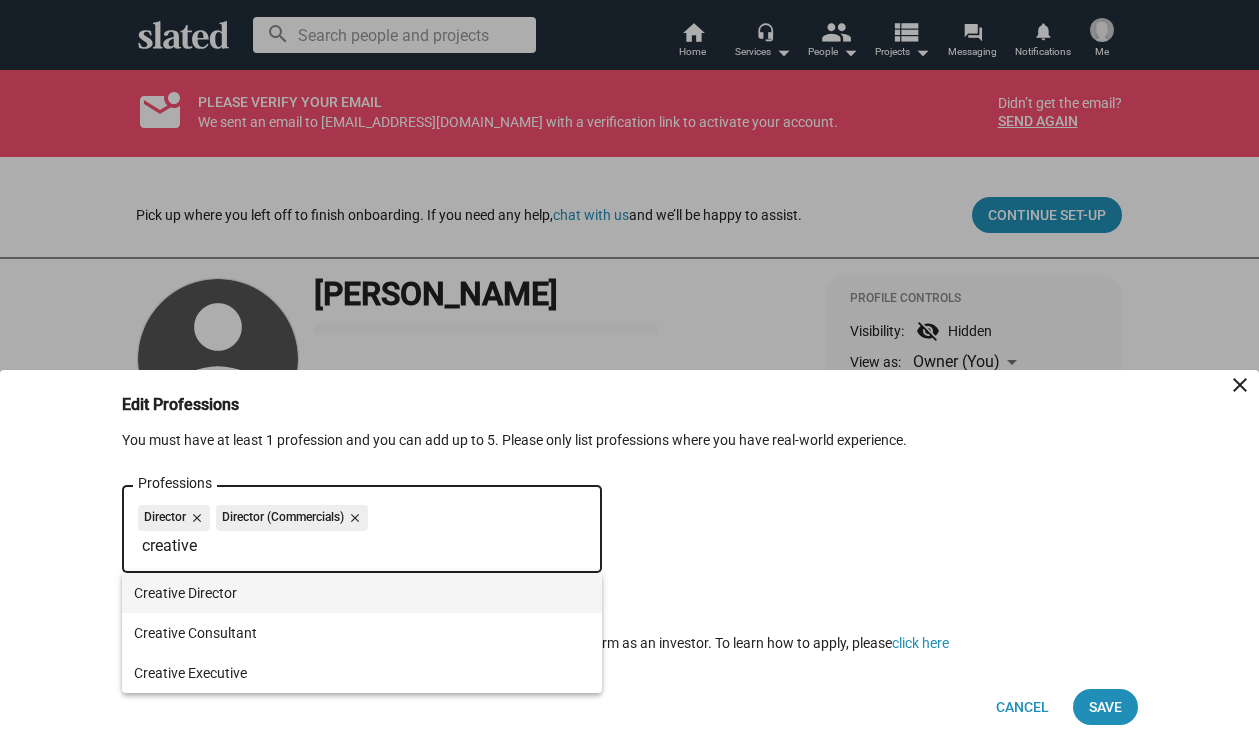 type on "creative" 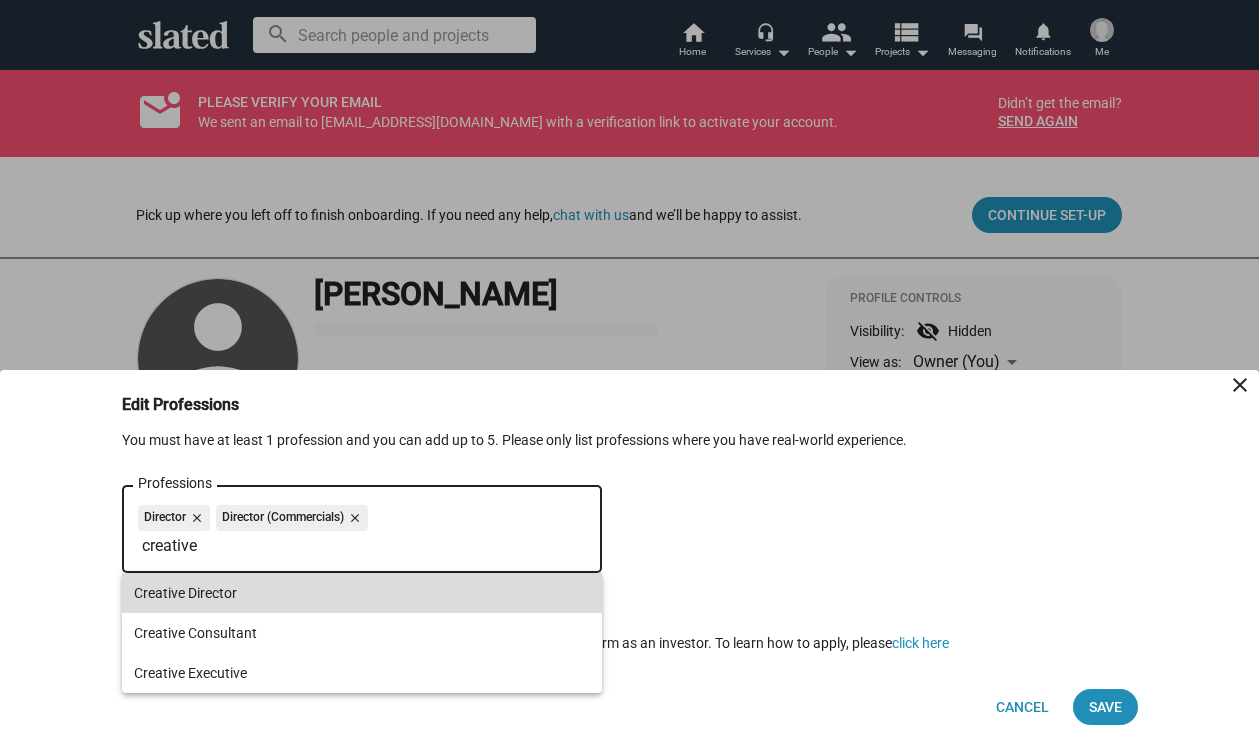 click on "Creative Director" at bounding box center [362, 593] 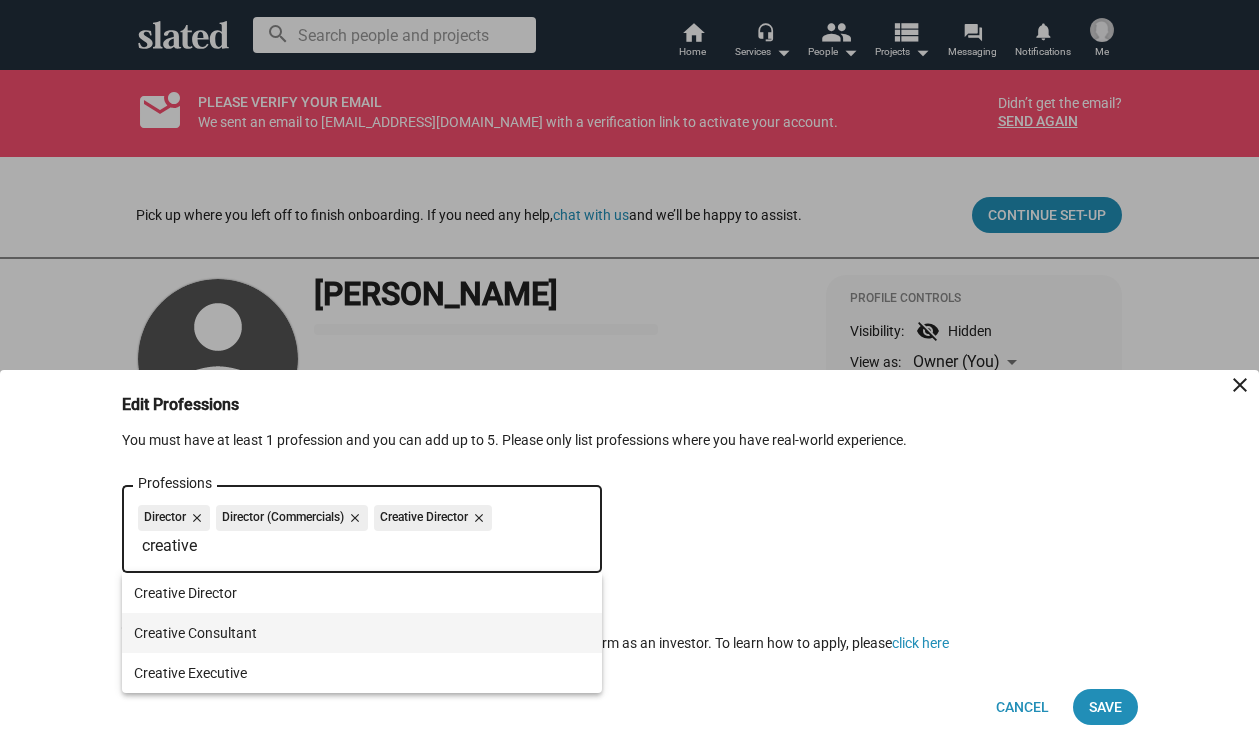type on "creative" 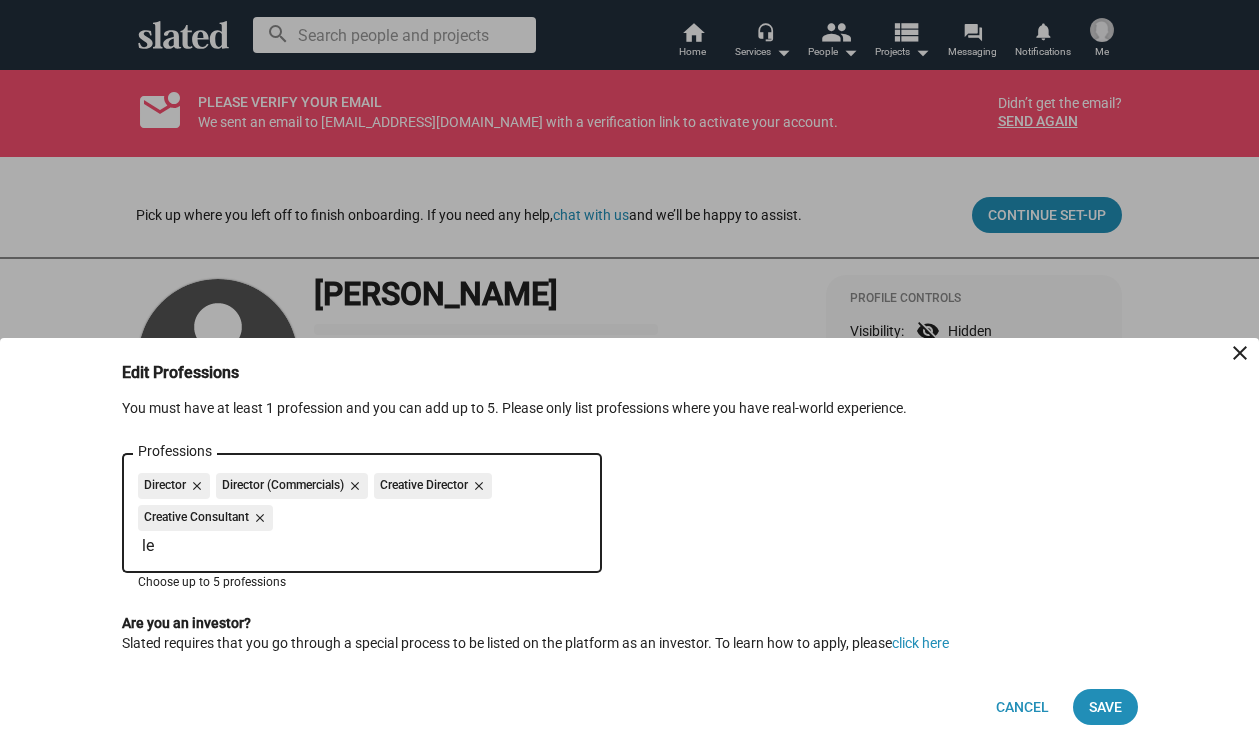 type on "l" 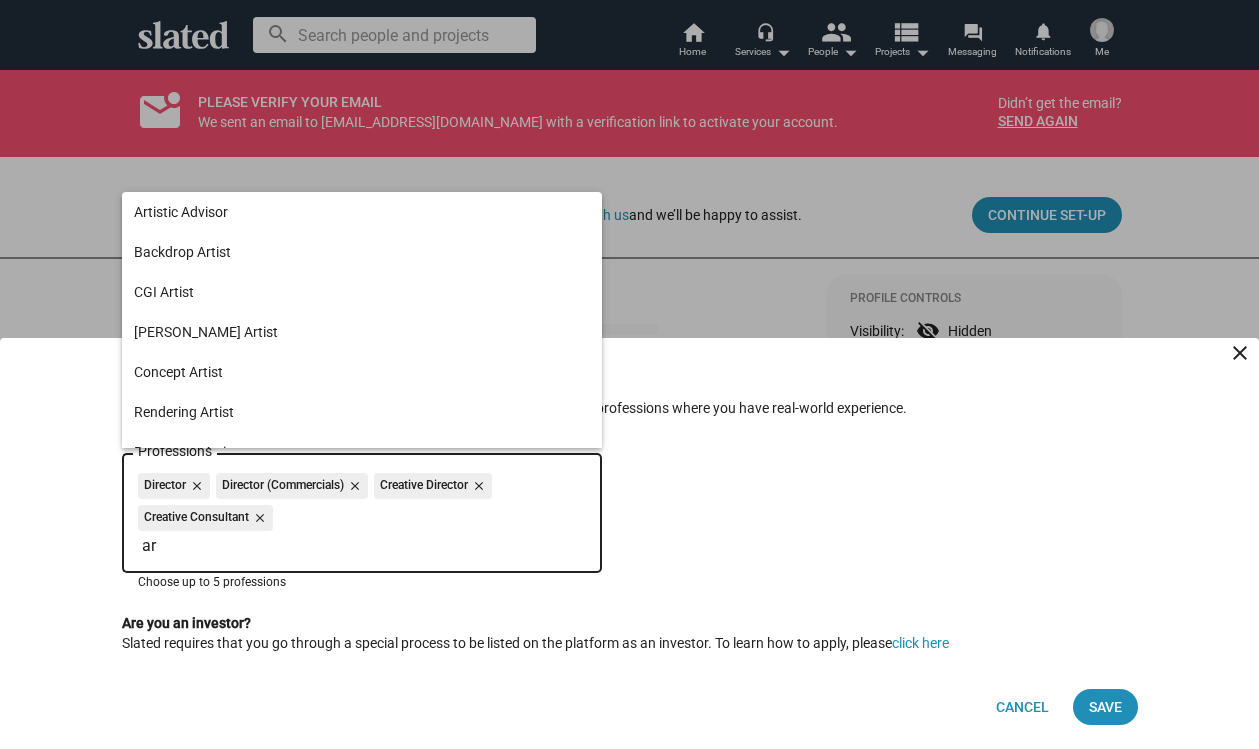 type on "a" 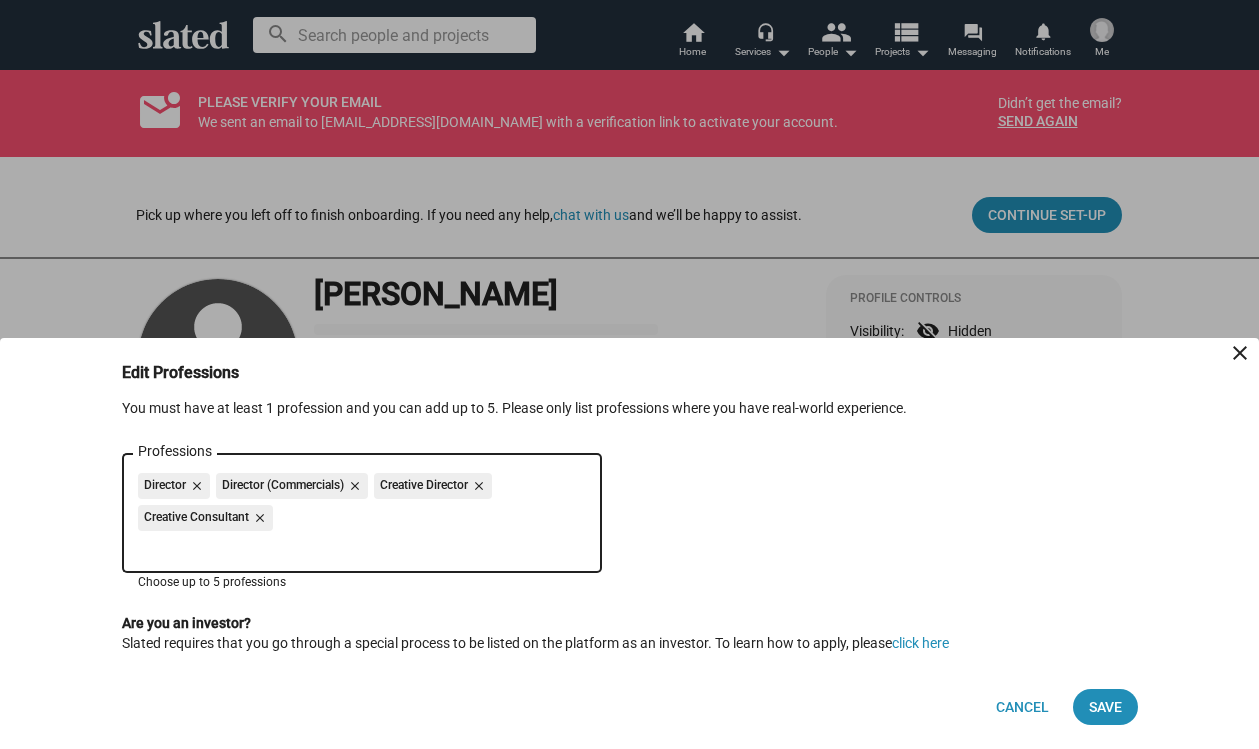 type on "c" 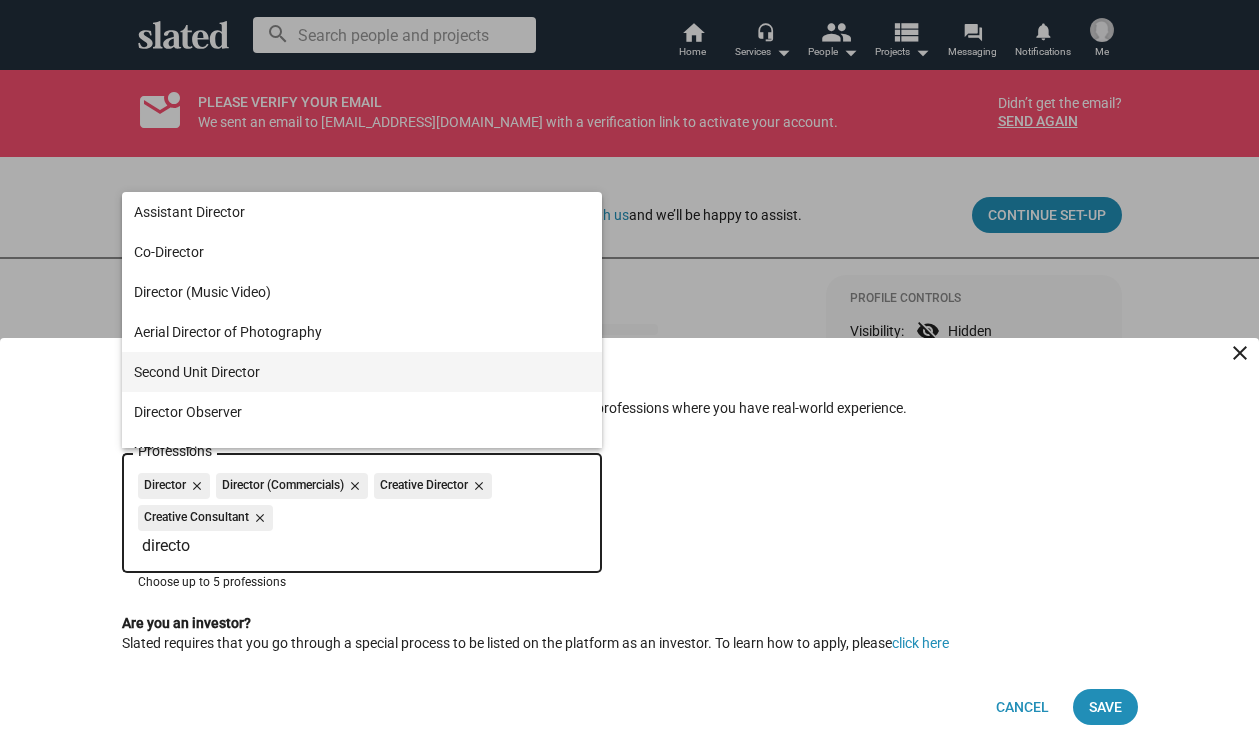scroll, scrollTop: 534, scrollLeft: 0, axis: vertical 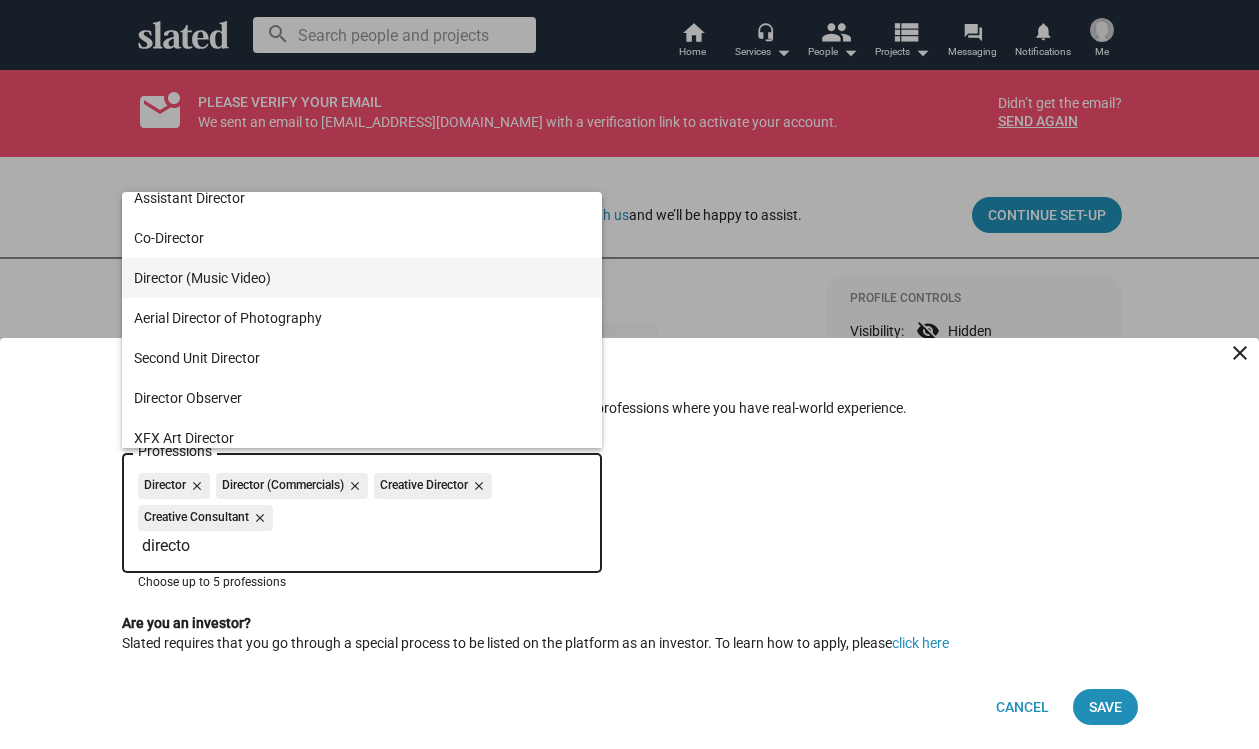 type on "directo" 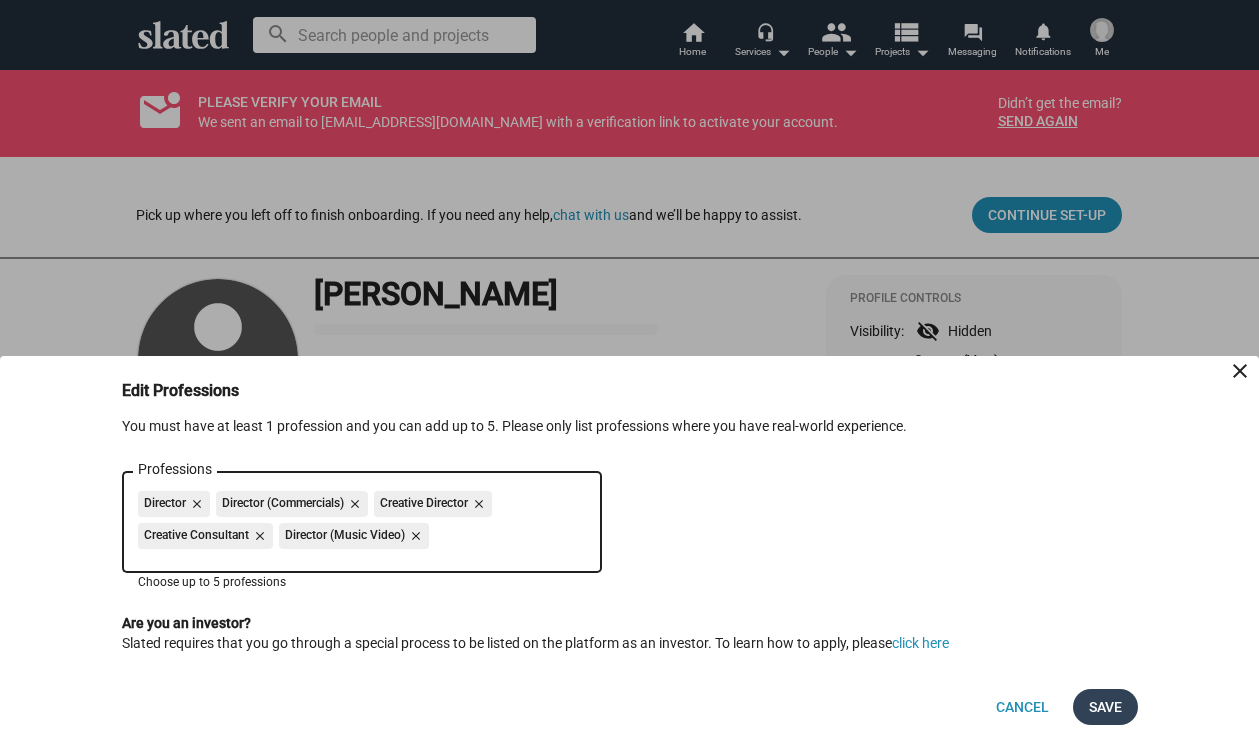 click on "Save" at bounding box center [1105, 707] 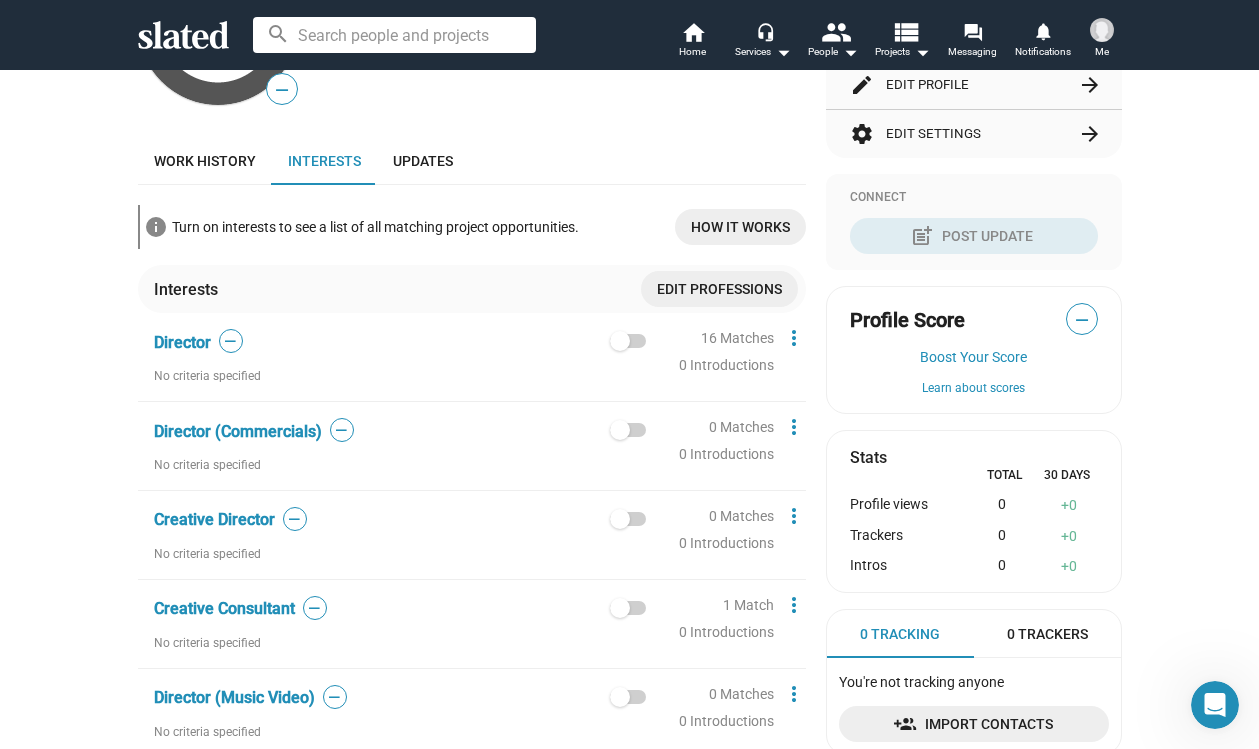 scroll, scrollTop: 390, scrollLeft: 0, axis: vertical 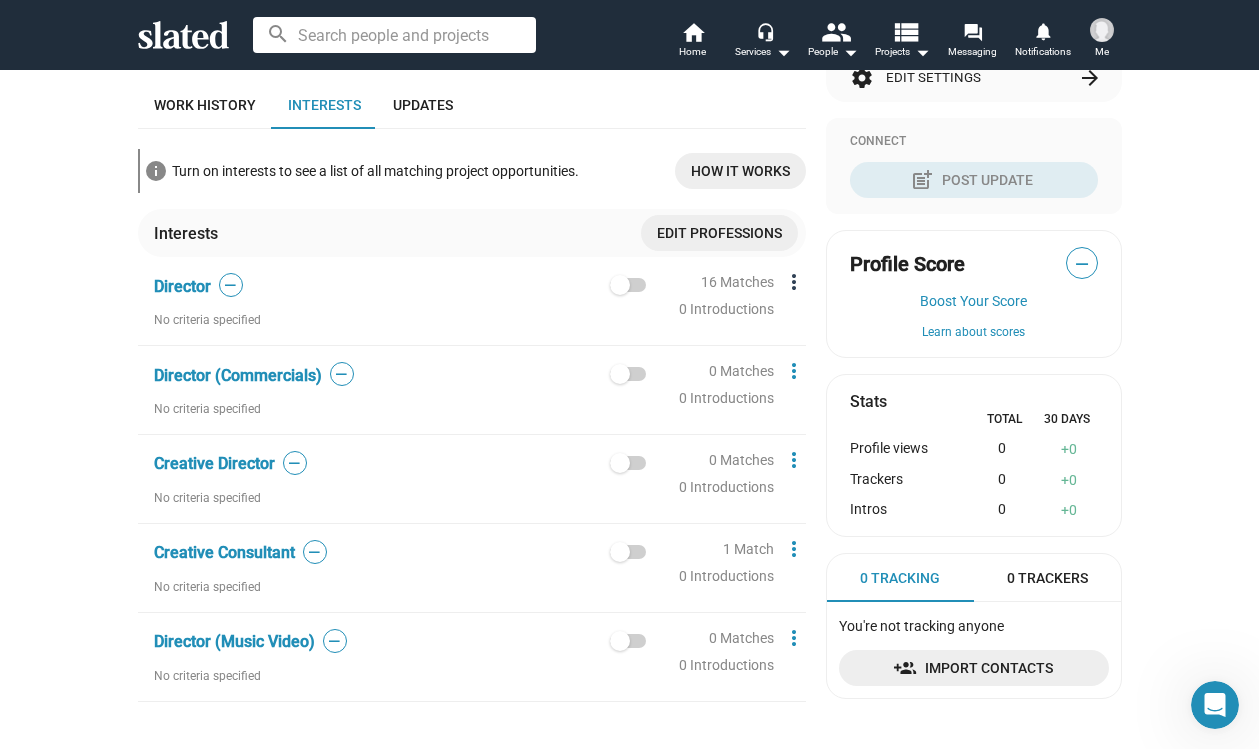 click on "more_vert" 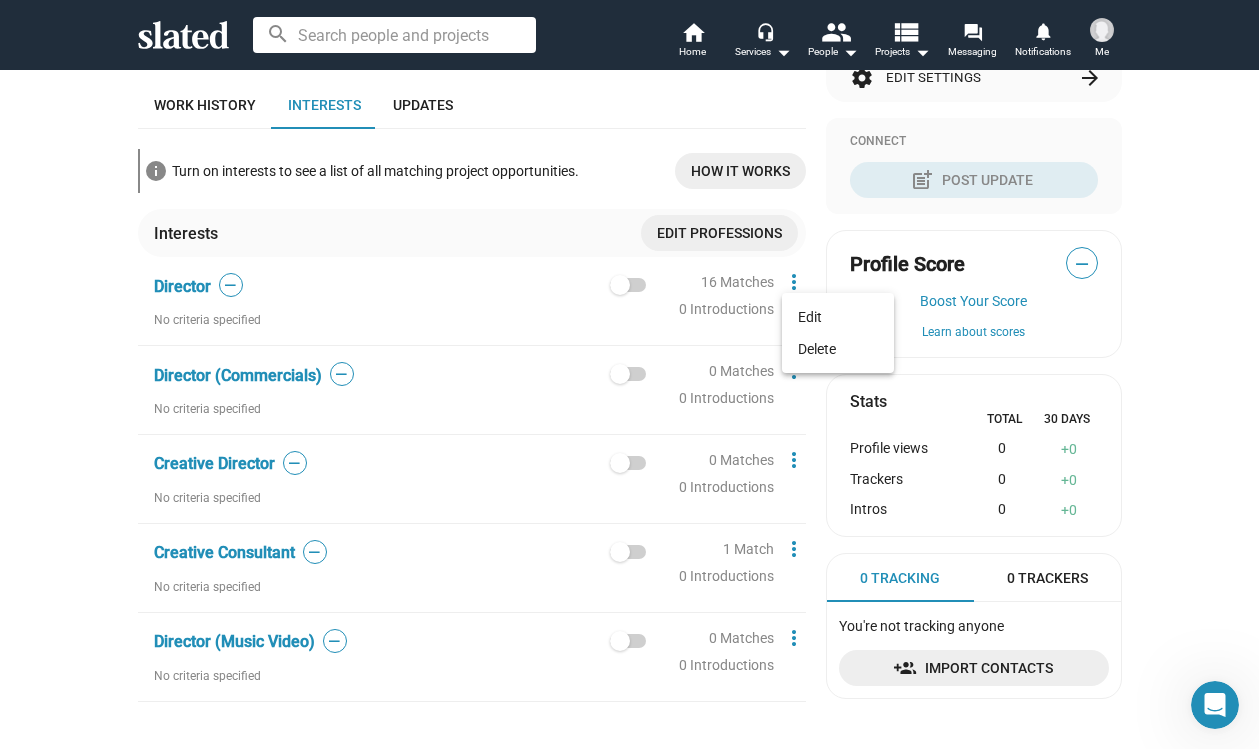 click at bounding box center [629, 374] 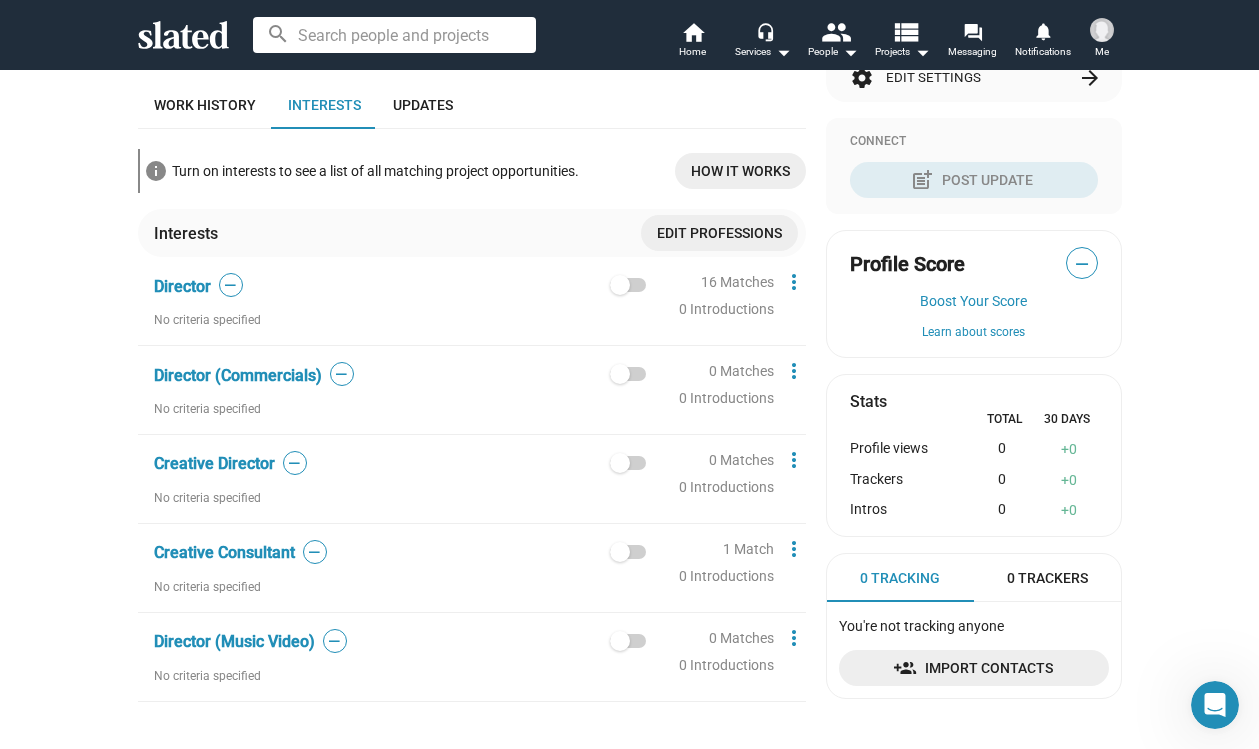click at bounding box center (628, 285) 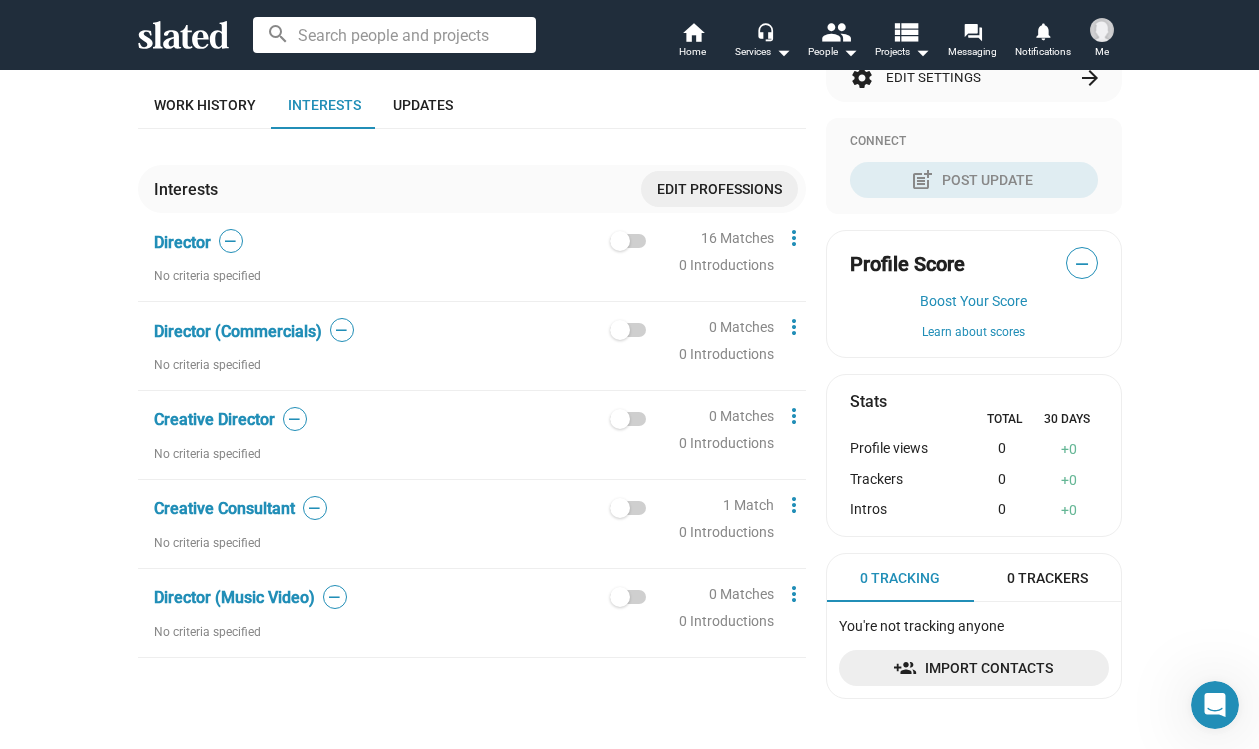 checkbox on "true" 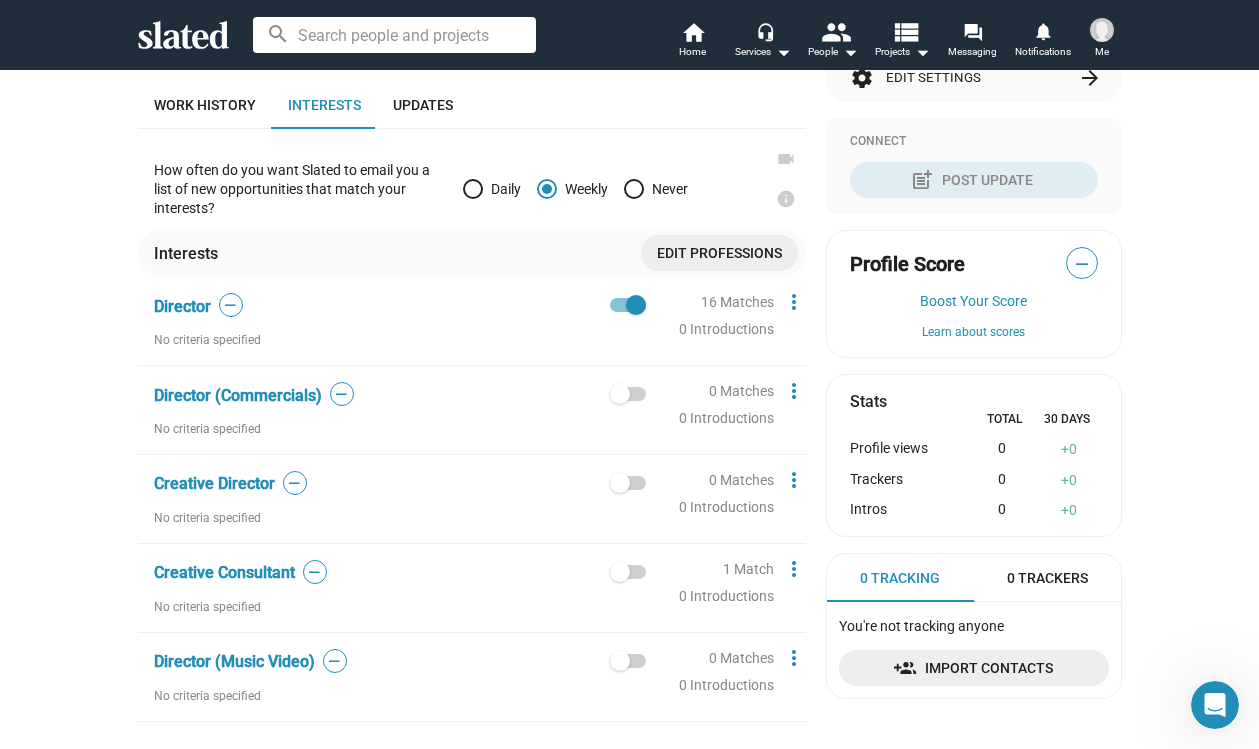 click at bounding box center (628, 394) 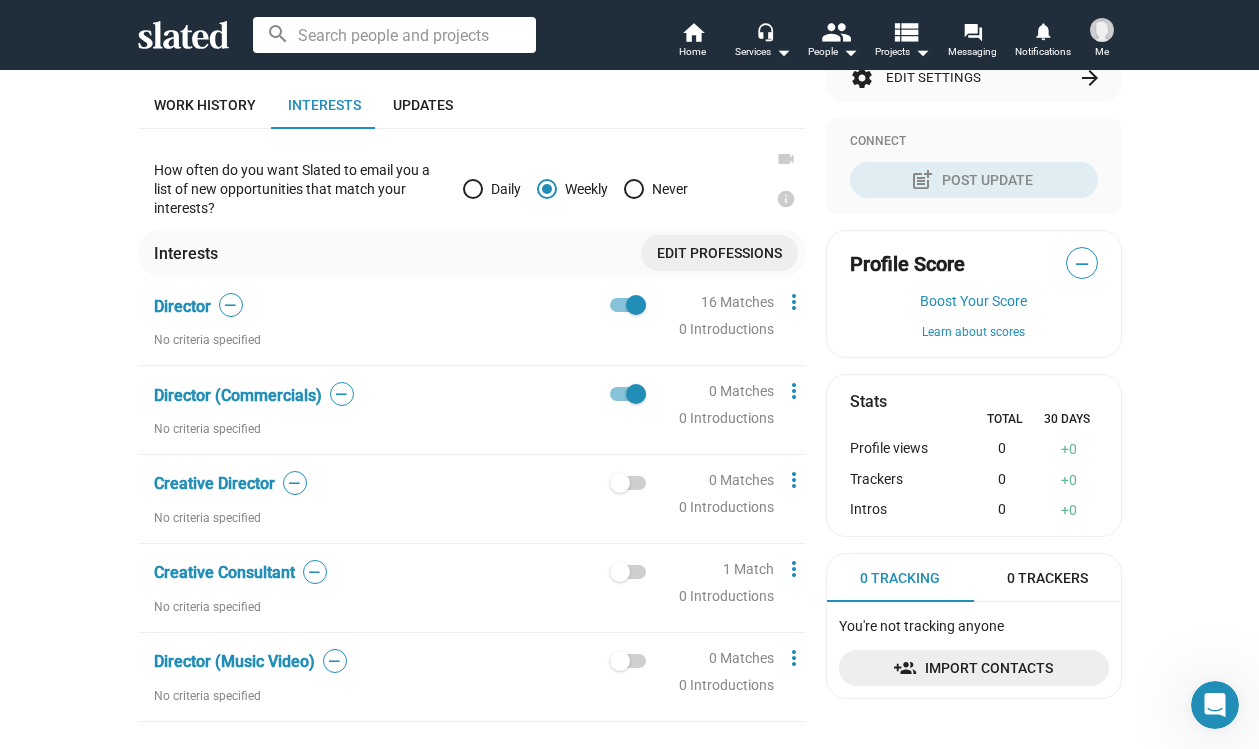 click at bounding box center [628, 483] 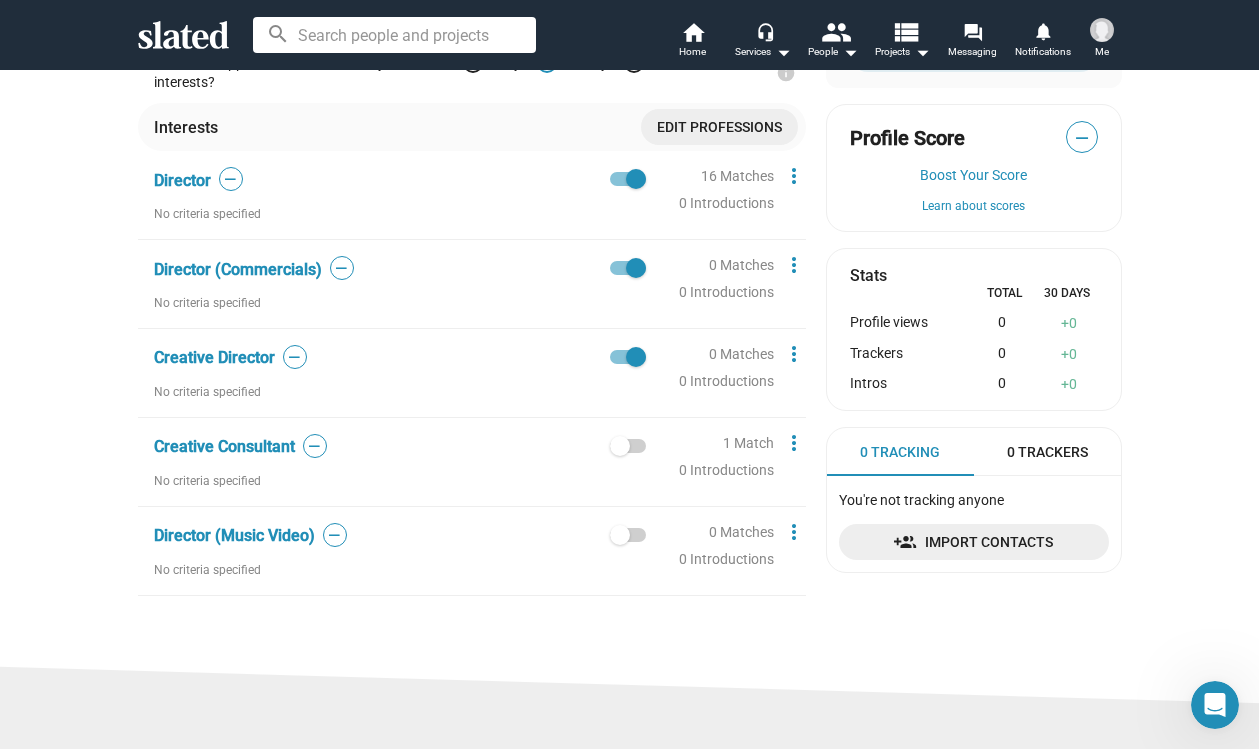 scroll, scrollTop: 520, scrollLeft: 0, axis: vertical 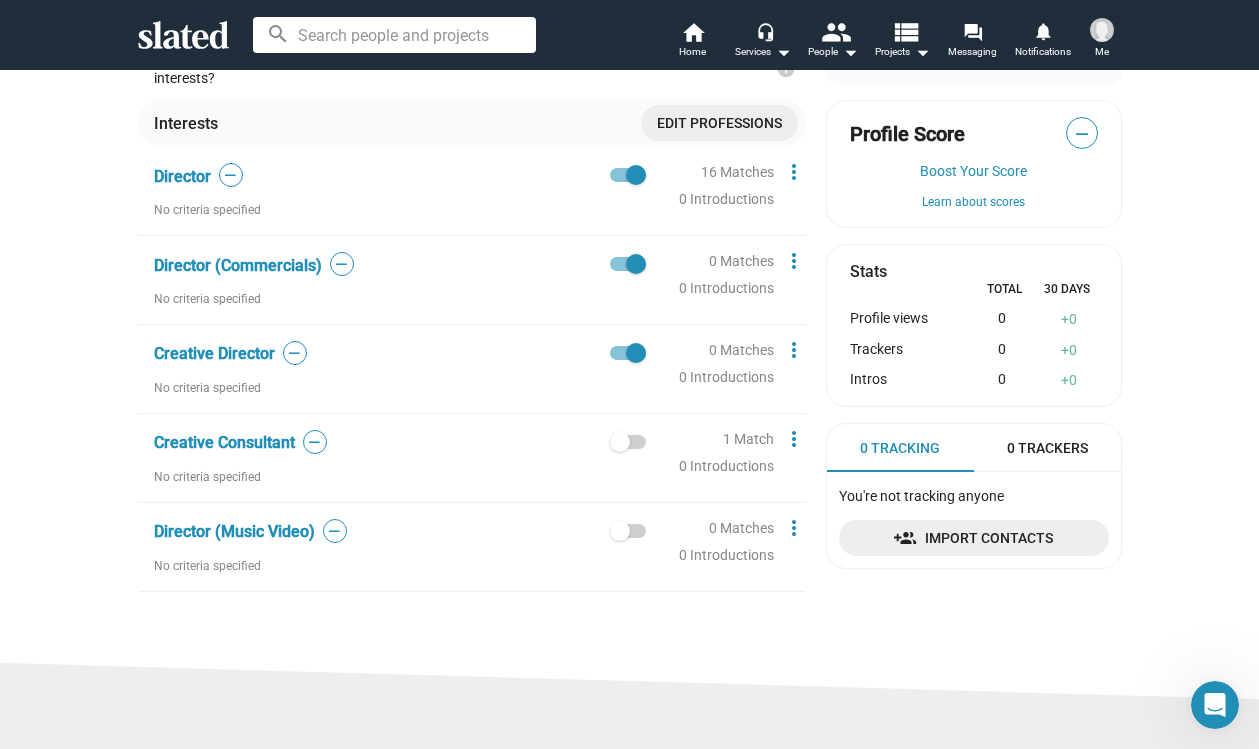 click at bounding box center (628, 442) 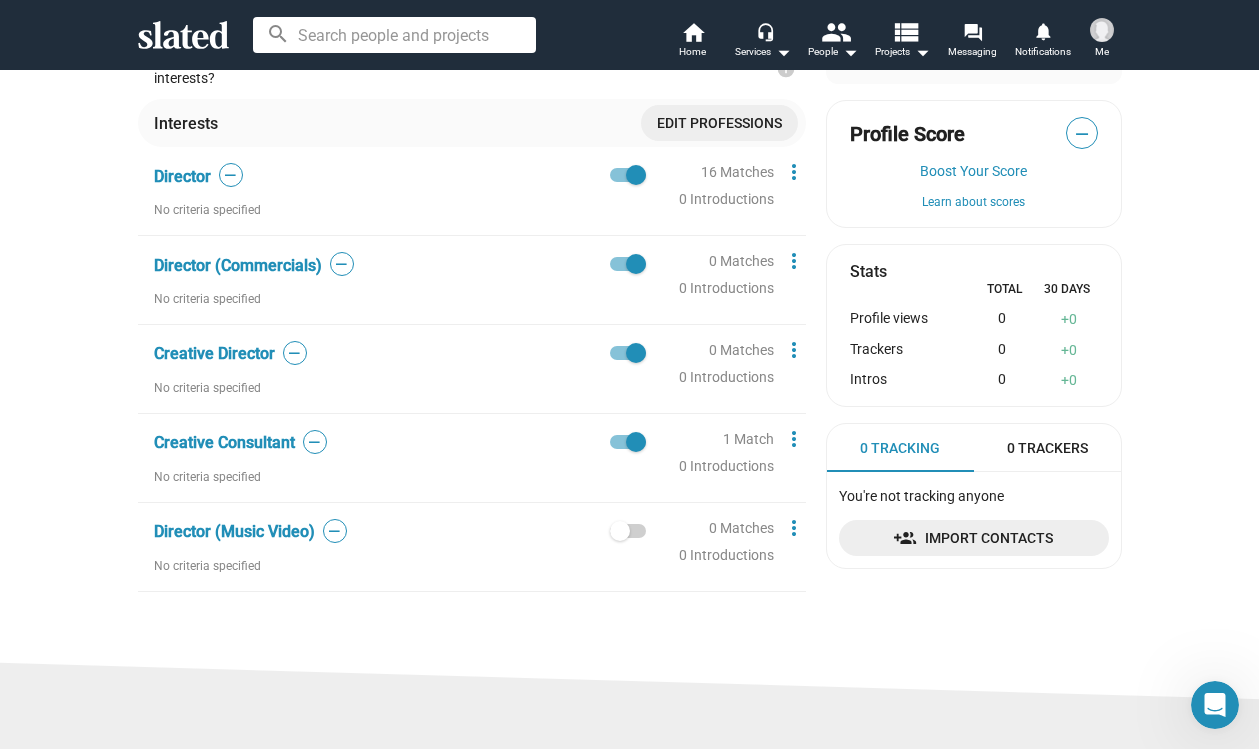click at bounding box center [628, 531] 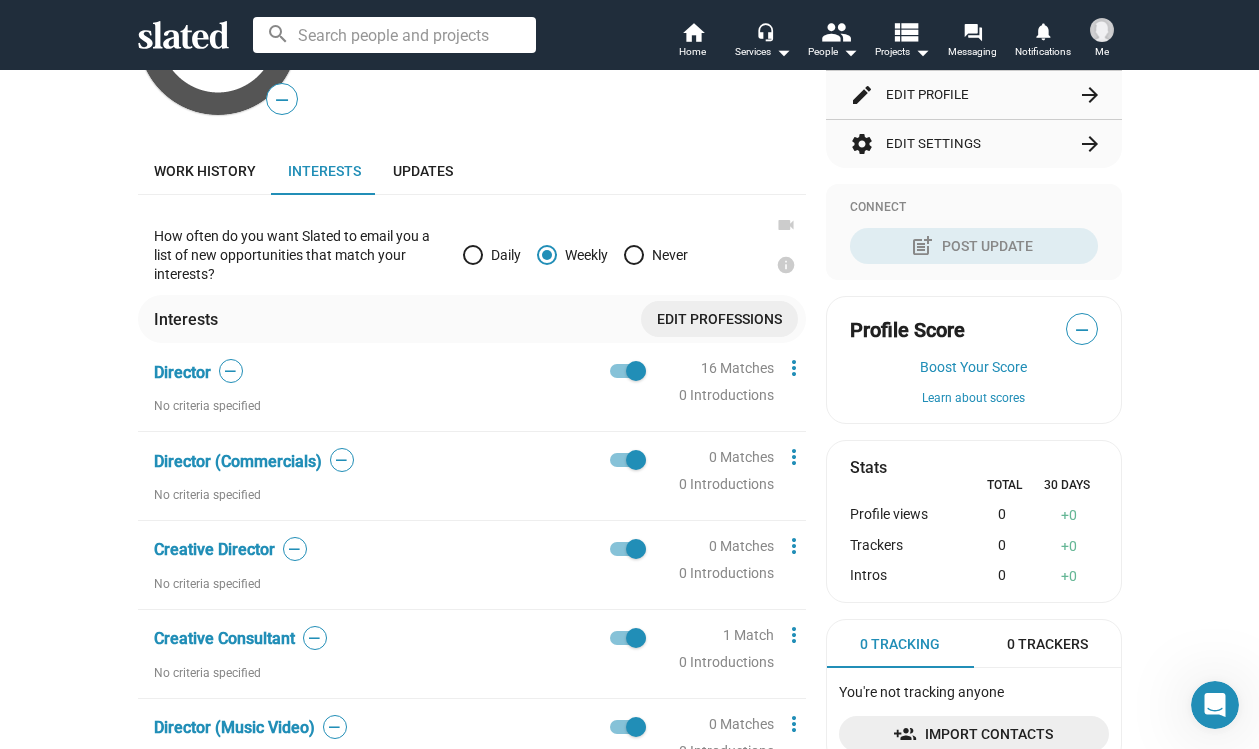 scroll, scrollTop: 321, scrollLeft: 0, axis: vertical 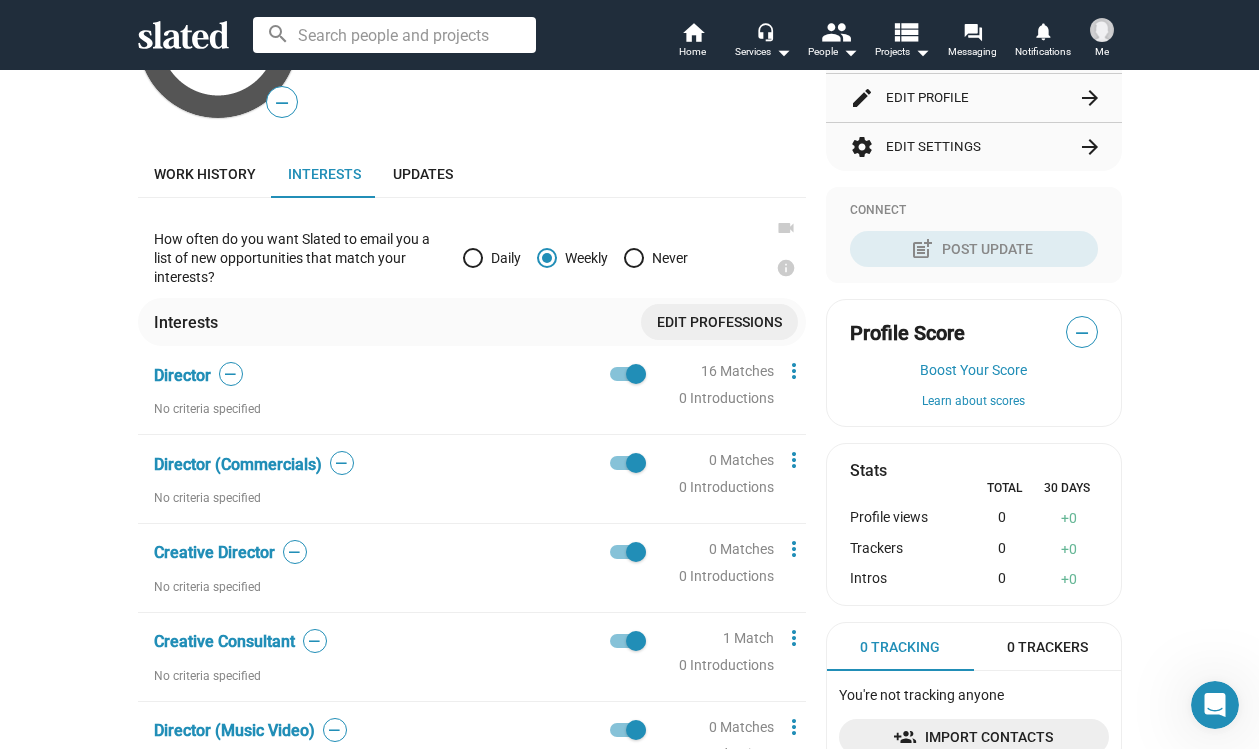 click on "16 Matches" 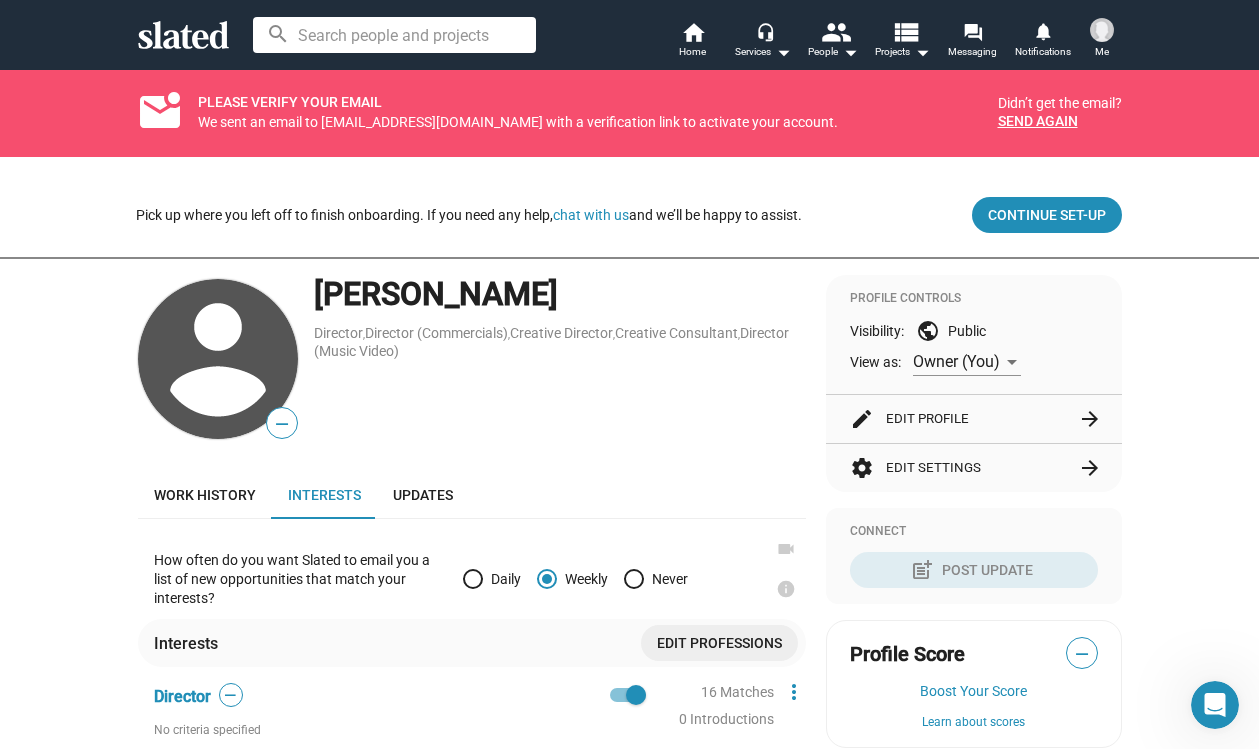 scroll, scrollTop: 0, scrollLeft: 0, axis: both 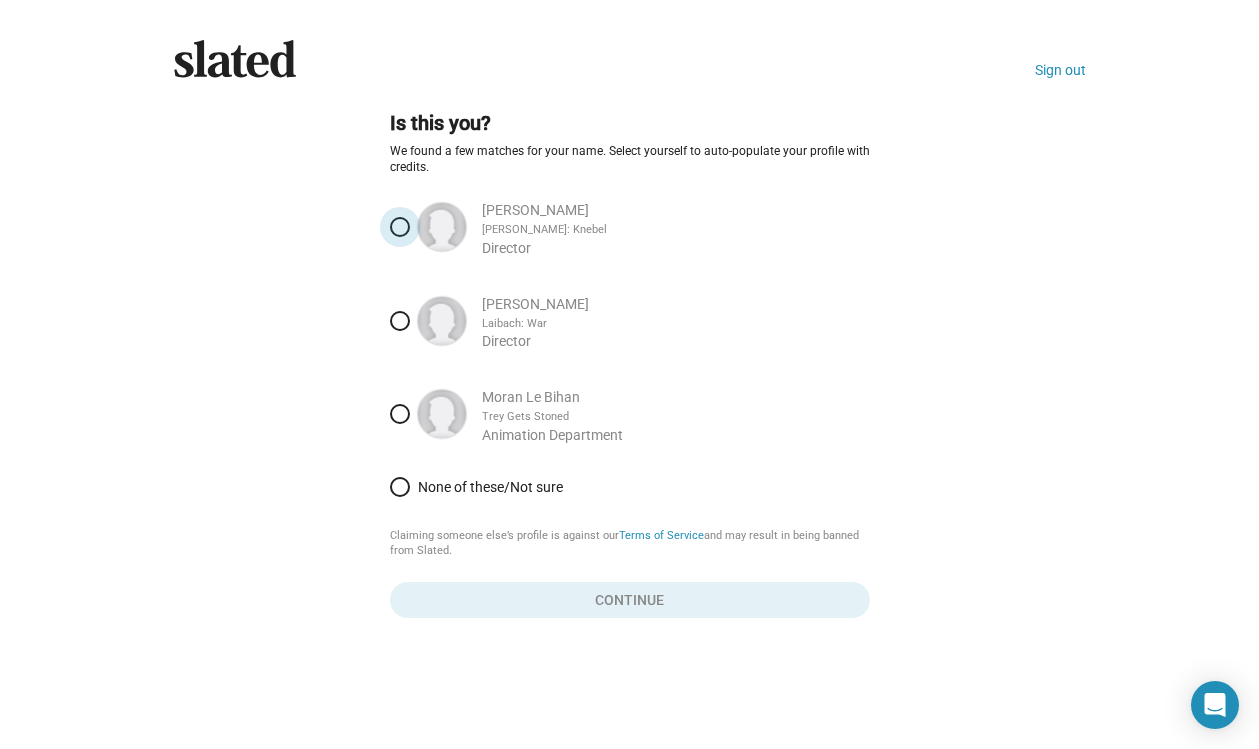 click at bounding box center (400, 227) 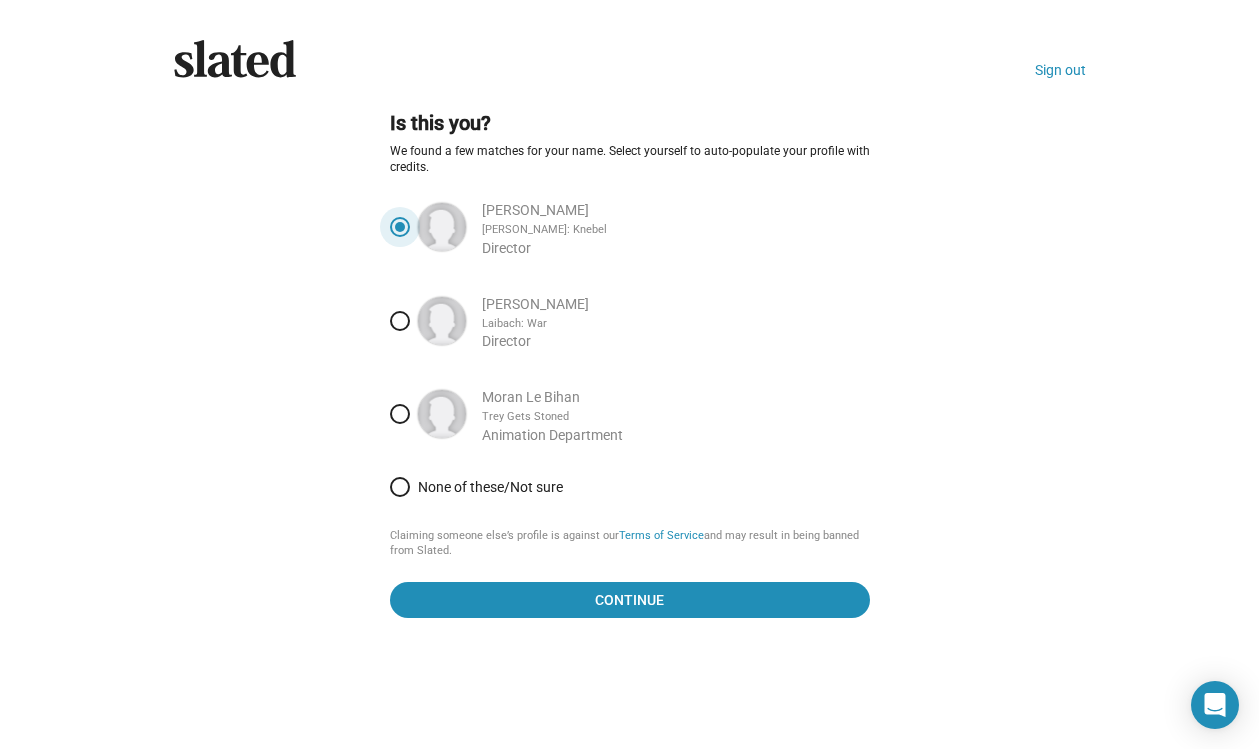click at bounding box center [400, 321] 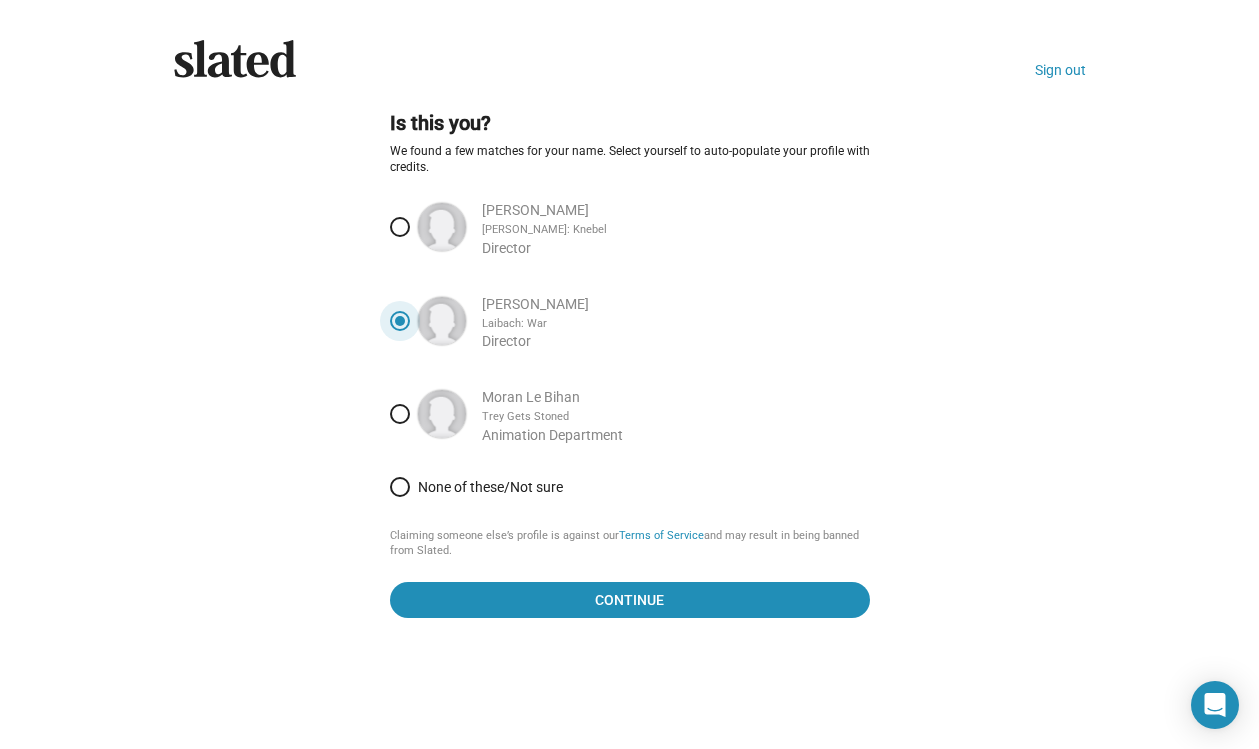 click at bounding box center (400, 227) 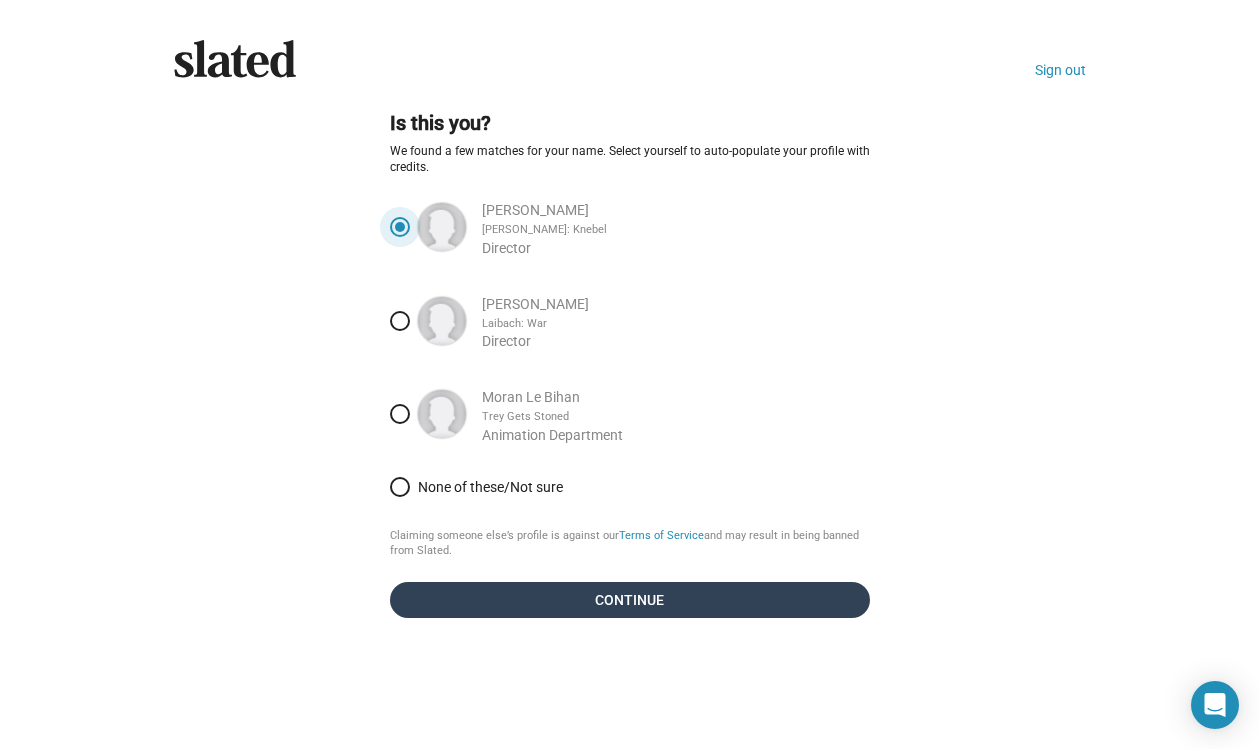 click on "Continue" 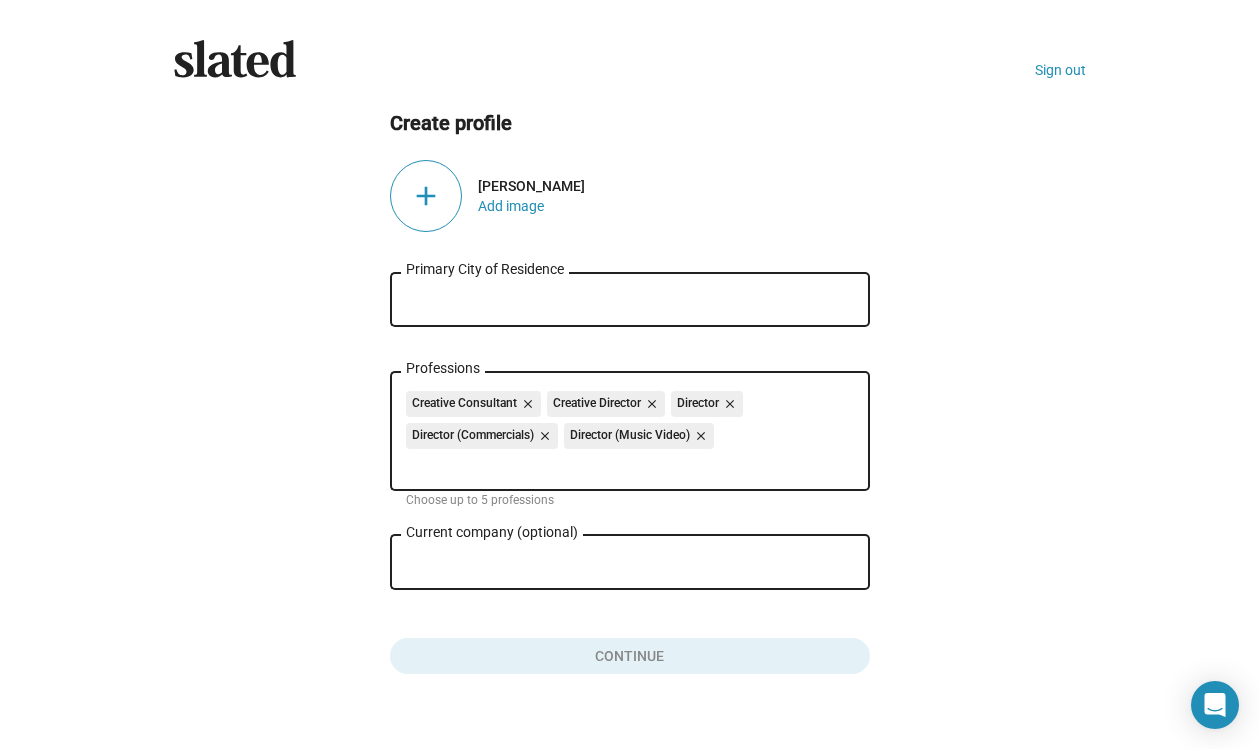 click on "add" 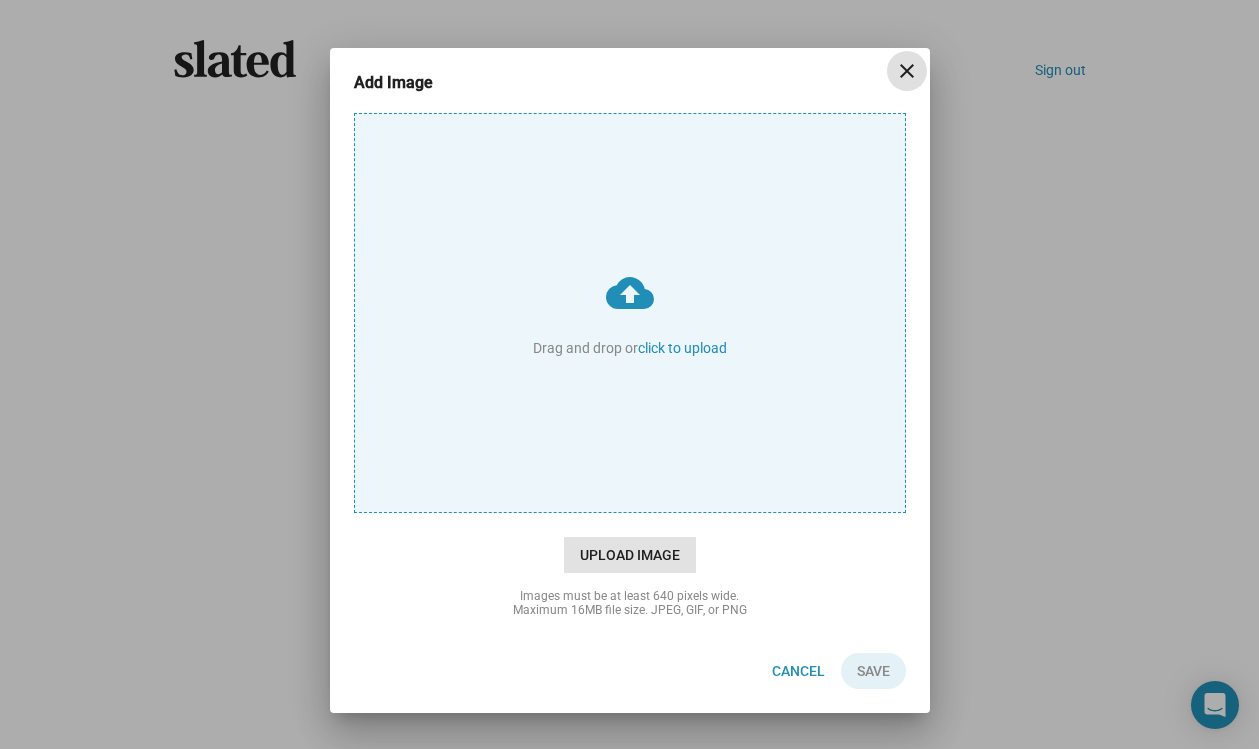 click on "Upload Image" 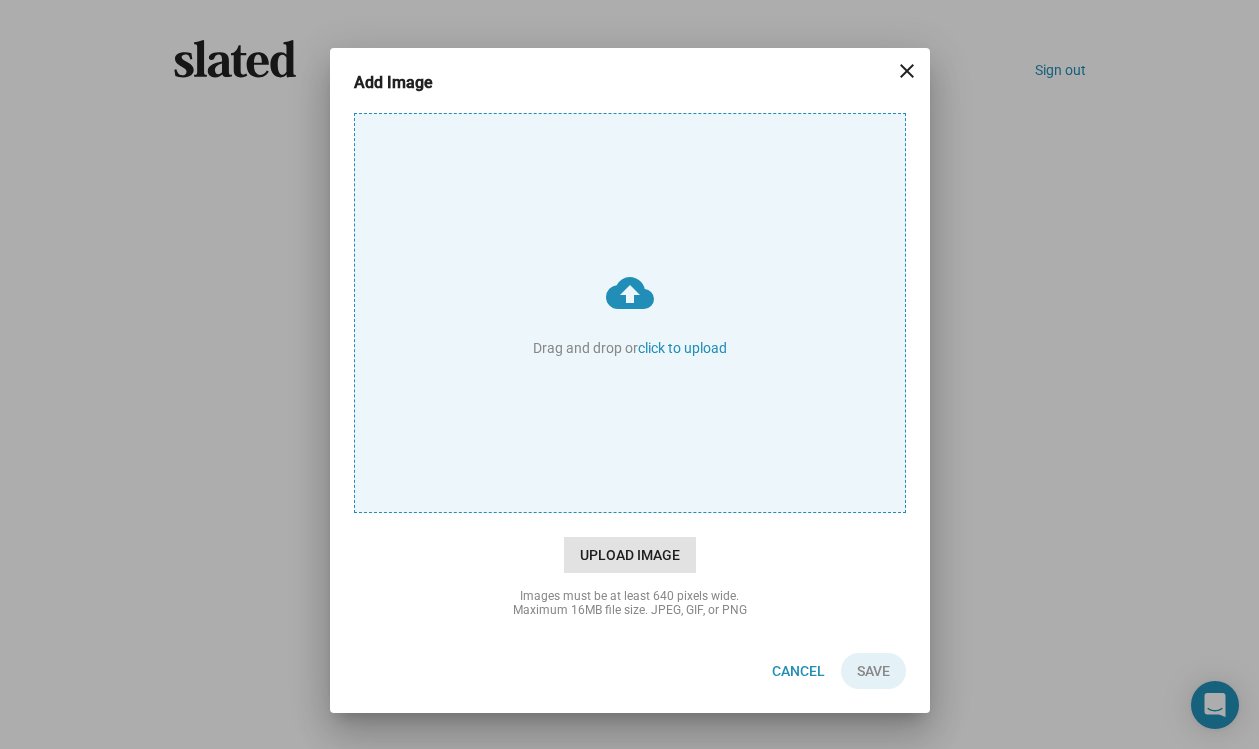 type on "C:\fakepath\429B94E2-4E1E-4E91-894A-EA2D9C86F72A.jpeg" 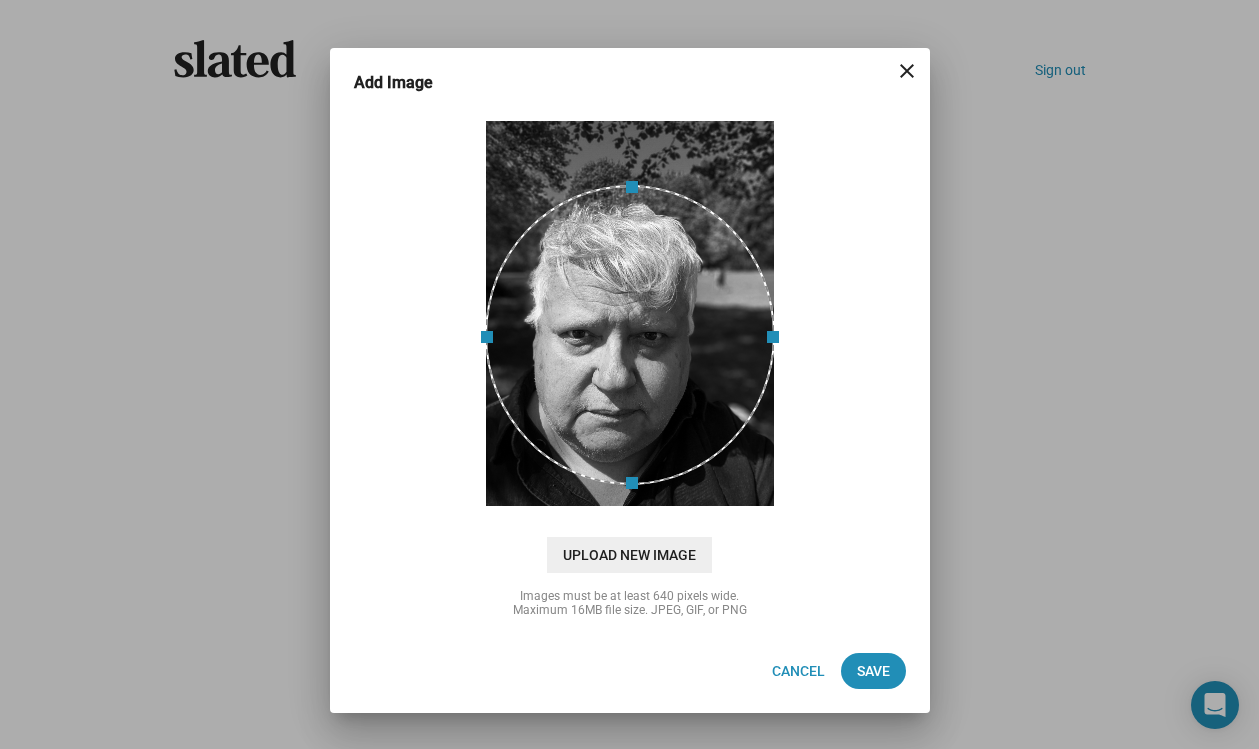 drag, startPoint x: 655, startPoint y: 331, endPoint x: 668, endPoint y: 347, distance: 20.615528 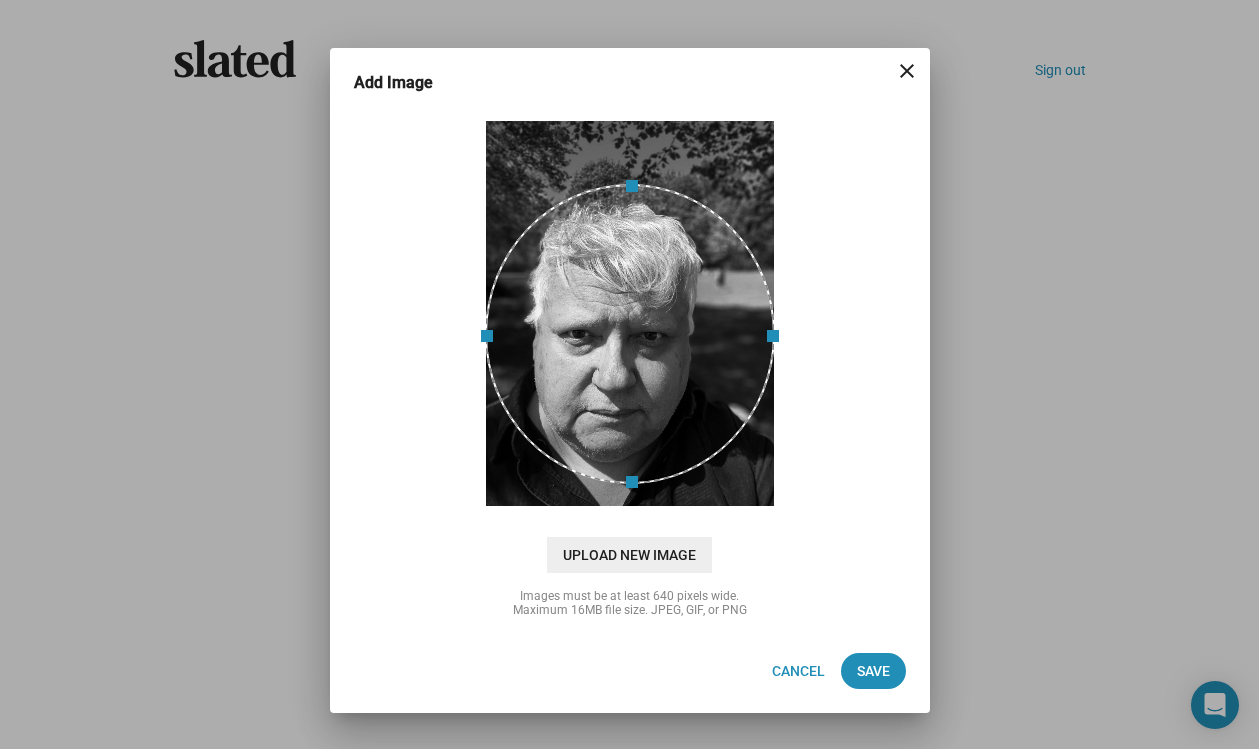 drag, startPoint x: 660, startPoint y: 339, endPoint x: 625, endPoint y: 337, distance: 35.057095 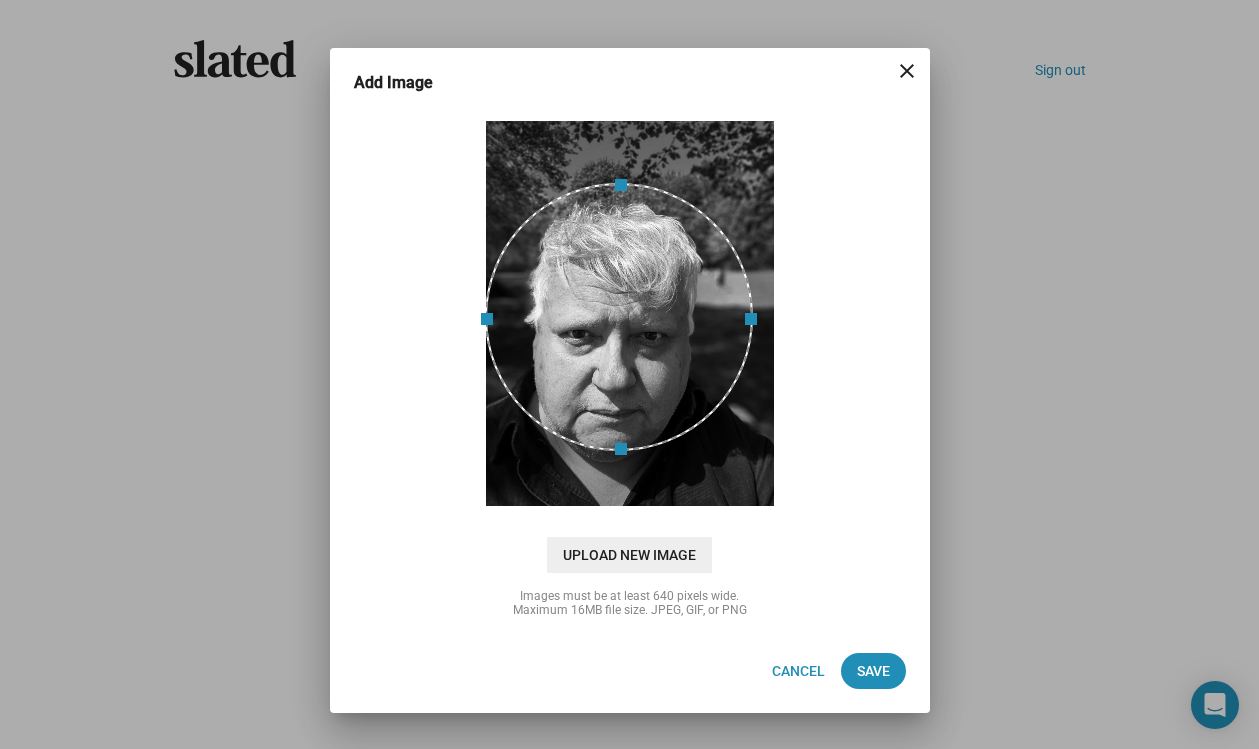 drag, startPoint x: 773, startPoint y: 336, endPoint x: 751, endPoint y: 340, distance: 22.36068 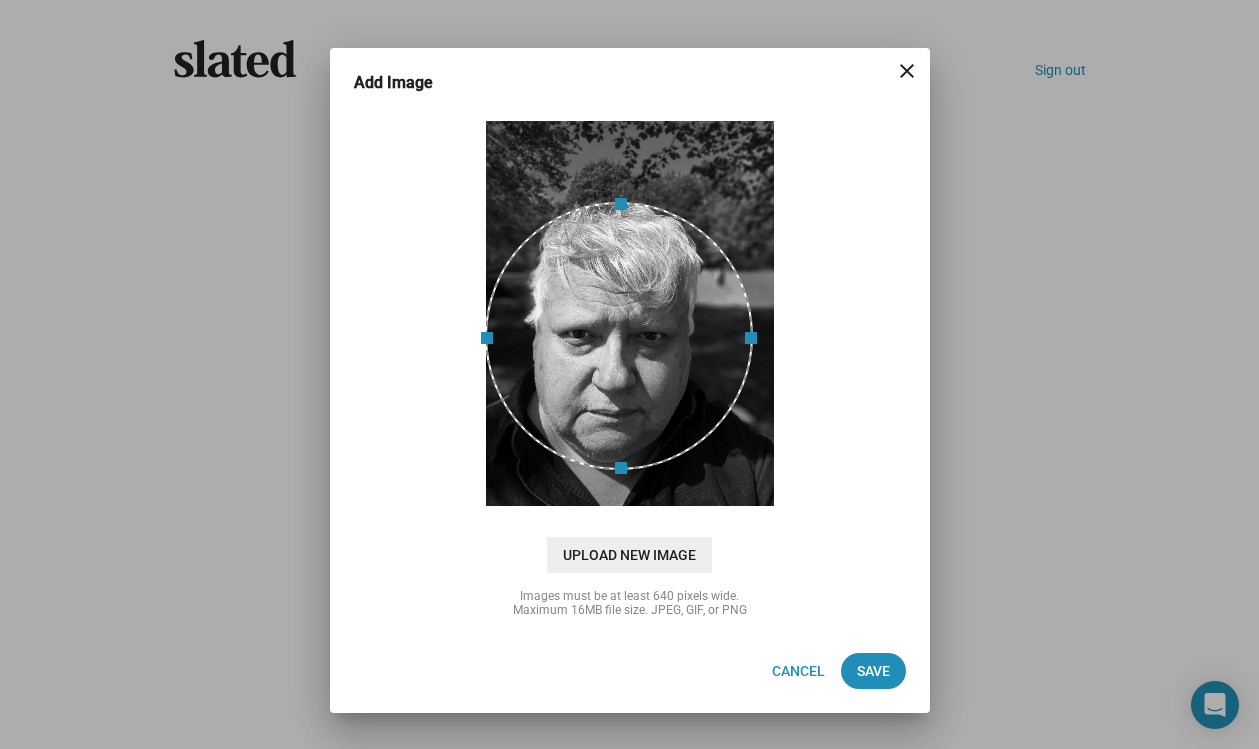 drag, startPoint x: 668, startPoint y: 313, endPoint x: 669, endPoint y: 330, distance: 17.029387 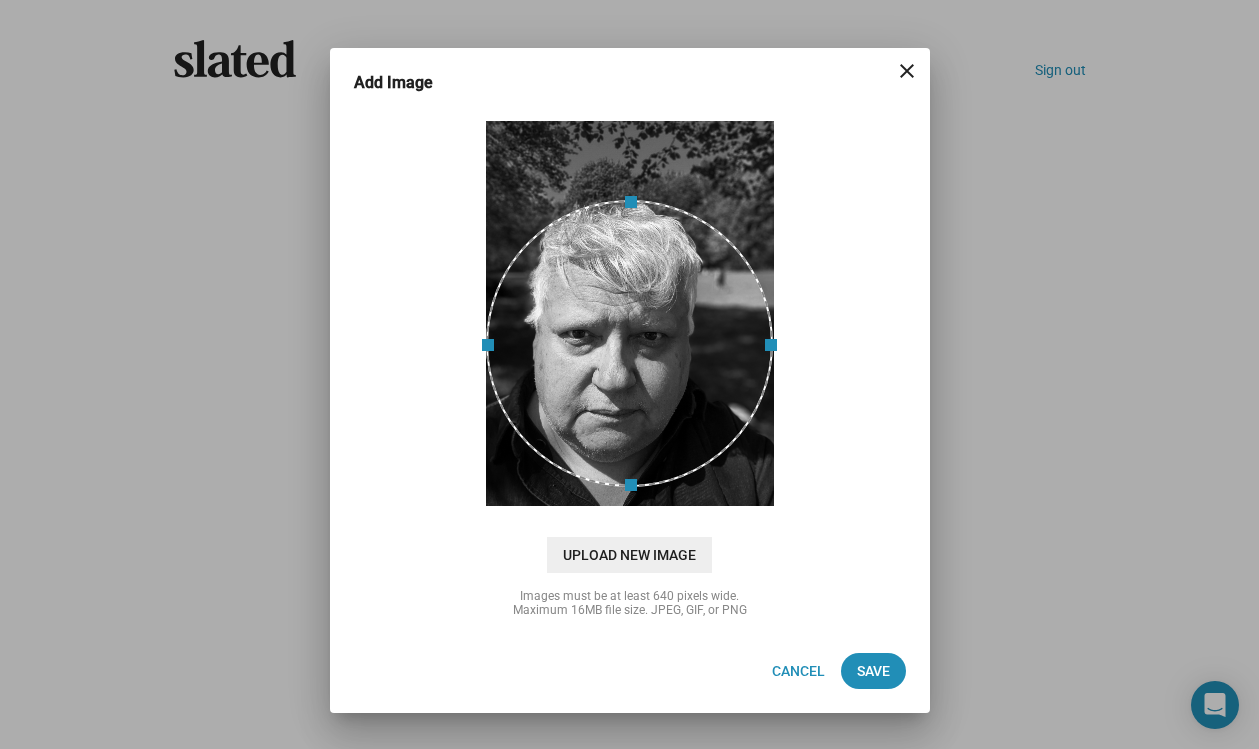 drag, startPoint x: 752, startPoint y: 338, endPoint x: 771, endPoint y: 341, distance: 19.235384 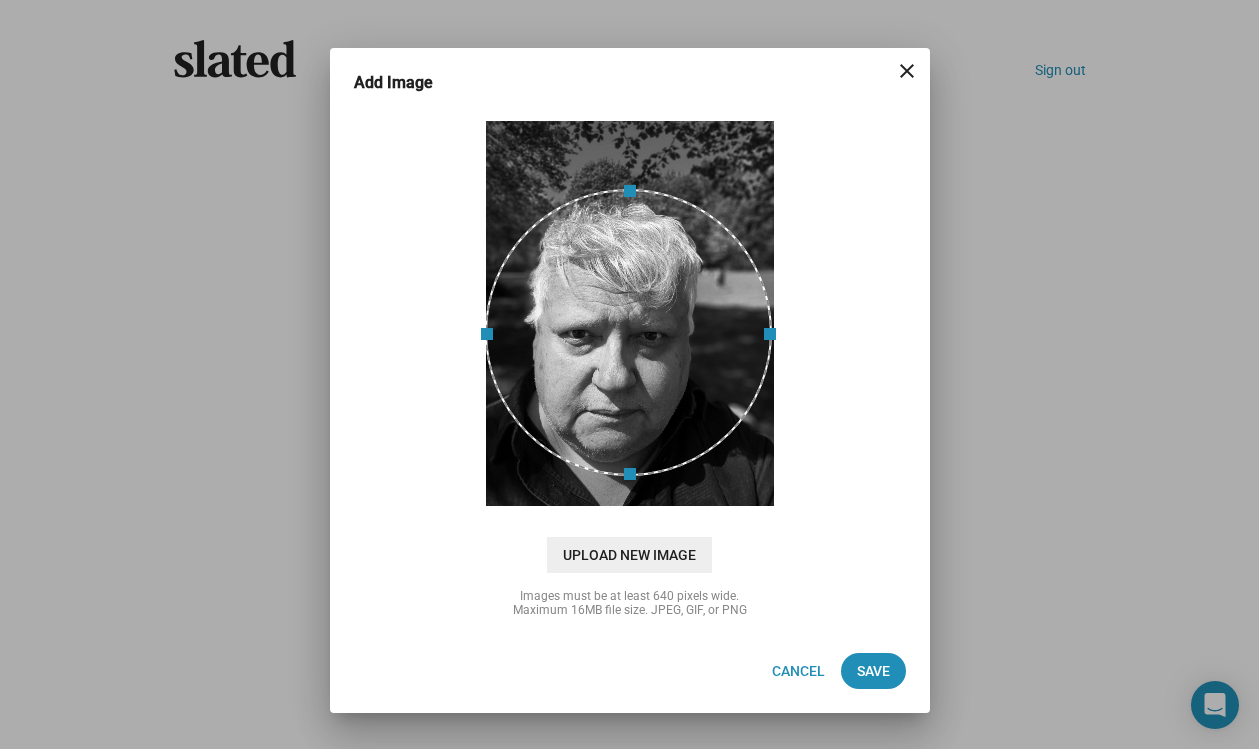 drag, startPoint x: 643, startPoint y: 314, endPoint x: 642, endPoint y: 303, distance: 11.045361 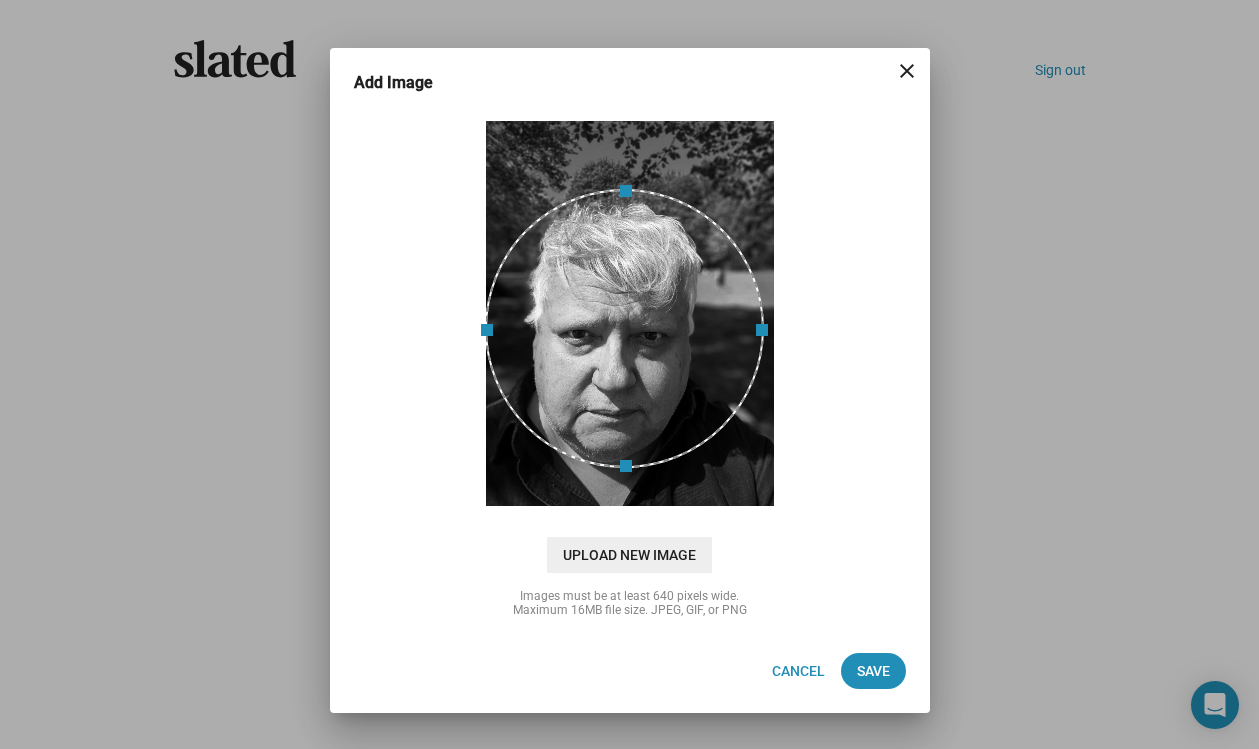 drag, startPoint x: 769, startPoint y: 336, endPoint x: 761, endPoint y: 396, distance: 60.530983 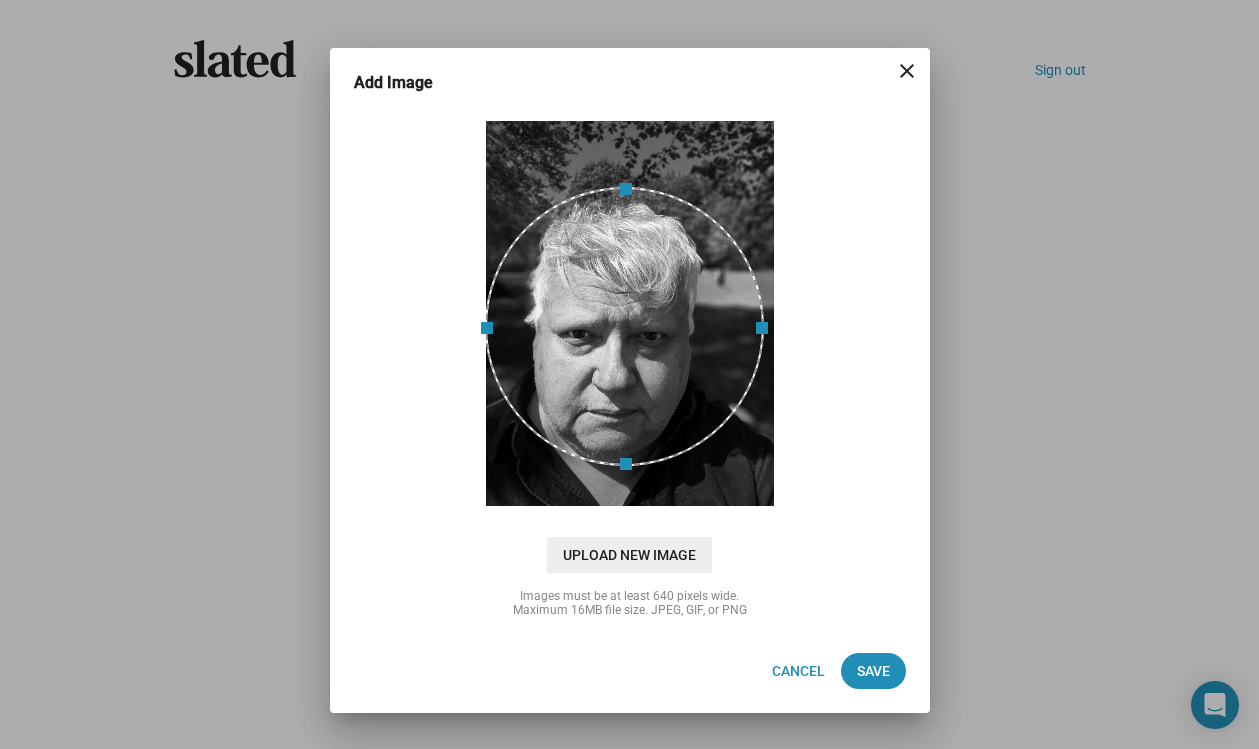 drag, startPoint x: 636, startPoint y: 324, endPoint x: 572, endPoint y: 322, distance: 64.03124 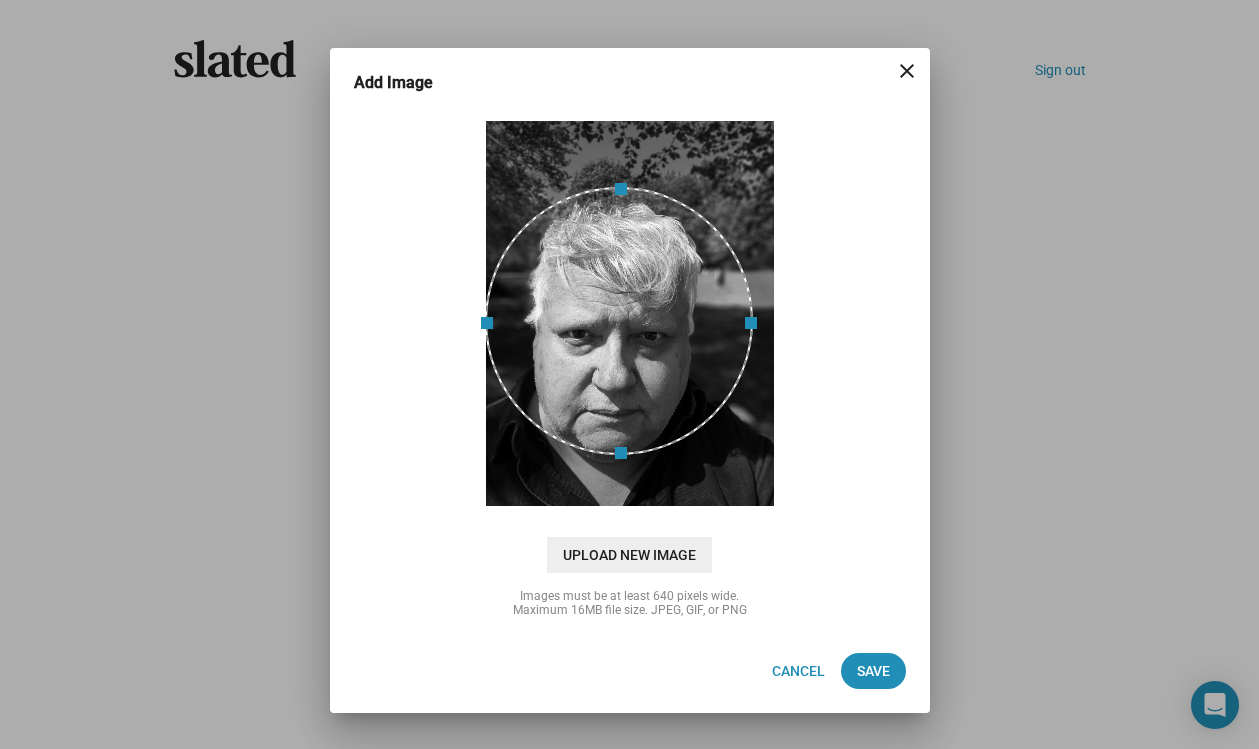 drag, startPoint x: 763, startPoint y: 326, endPoint x: 752, endPoint y: 326, distance: 11 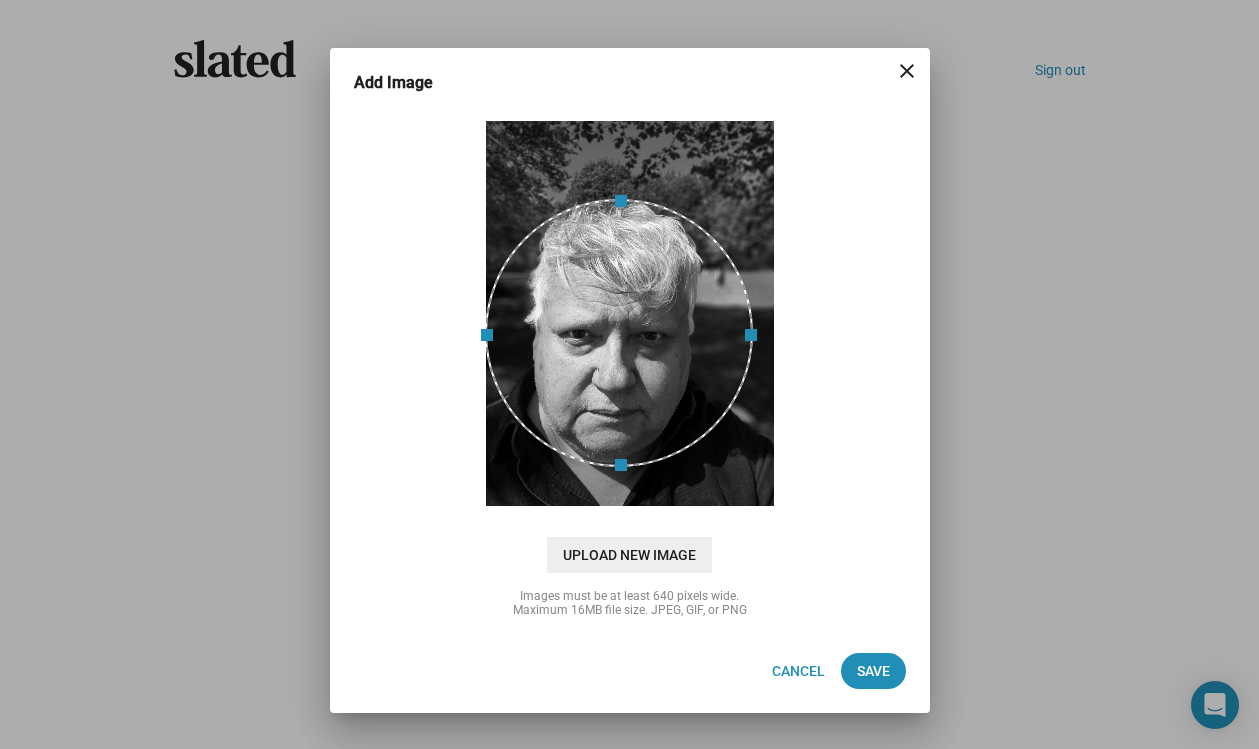 drag, startPoint x: 627, startPoint y: 323, endPoint x: 624, endPoint y: 335, distance: 12.369317 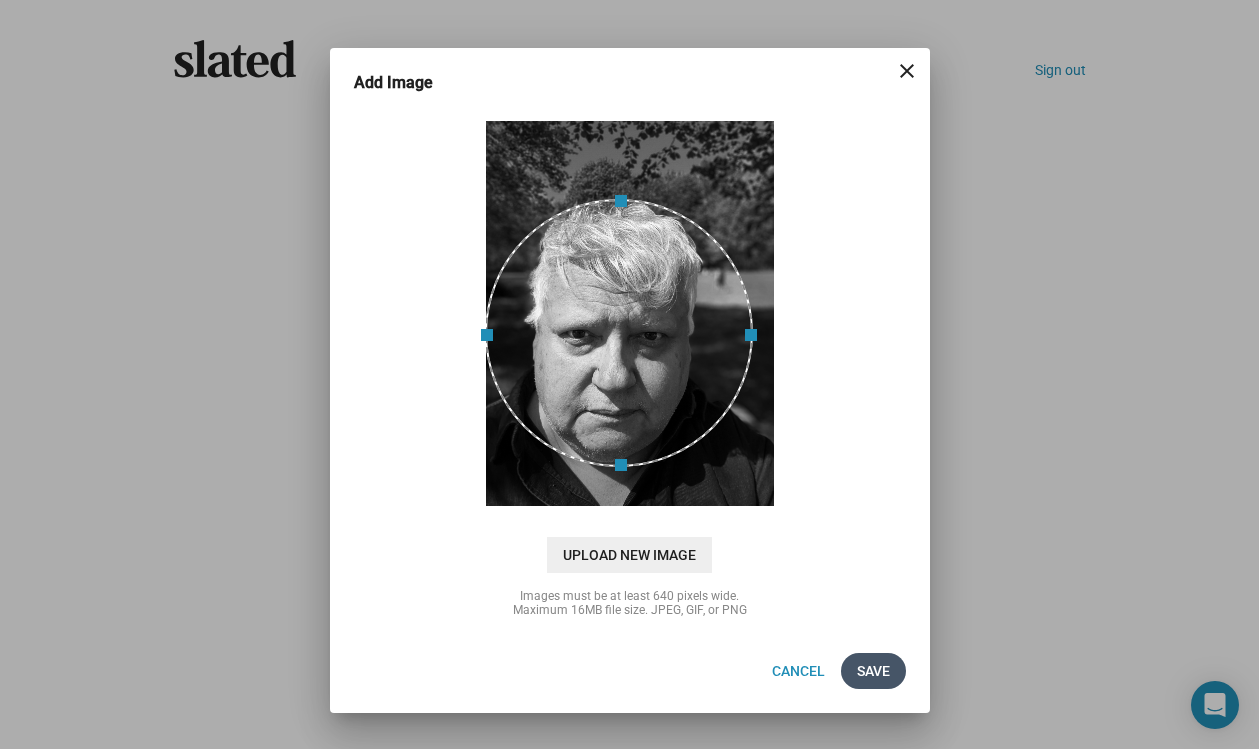 click on "Save" 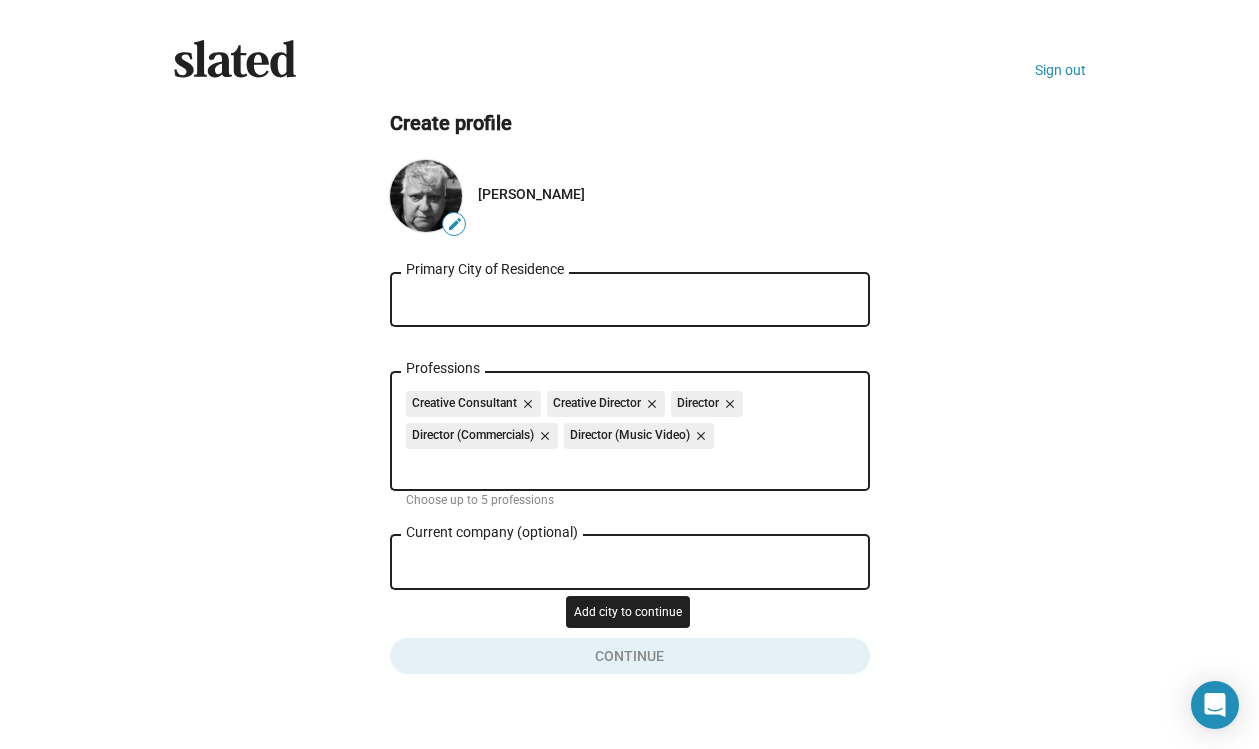scroll, scrollTop: 0, scrollLeft: 0, axis: both 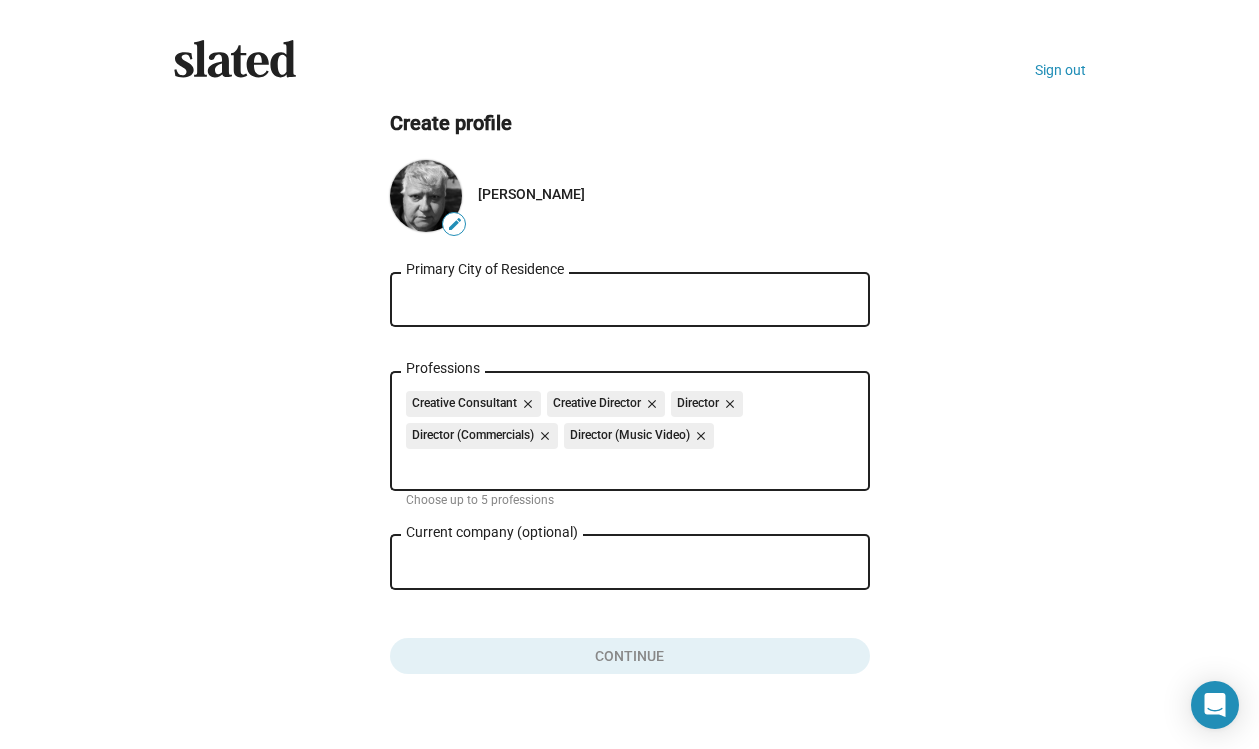 click on "Primary City of Residence" at bounding box center (630, 300) 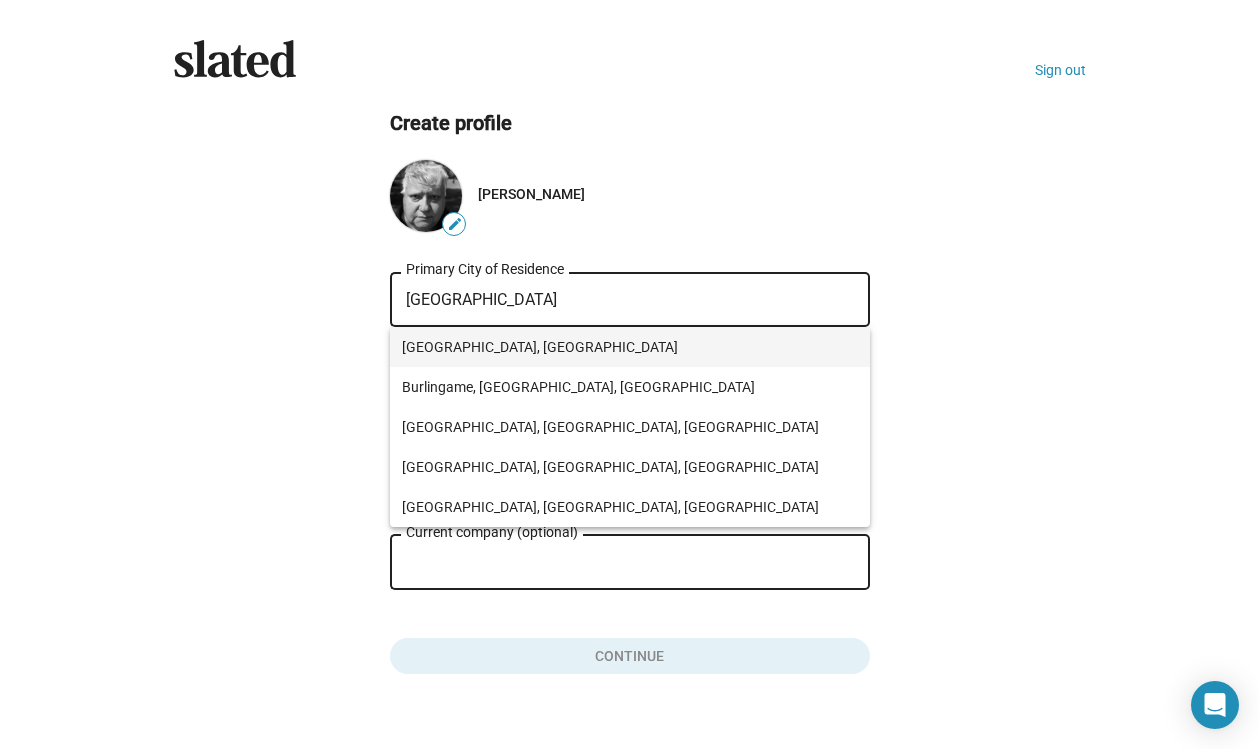 click on "[GEOGRAPHIC_DATA], [GEOGRAPHIC_DATA]" at bounding box center (630, 347) 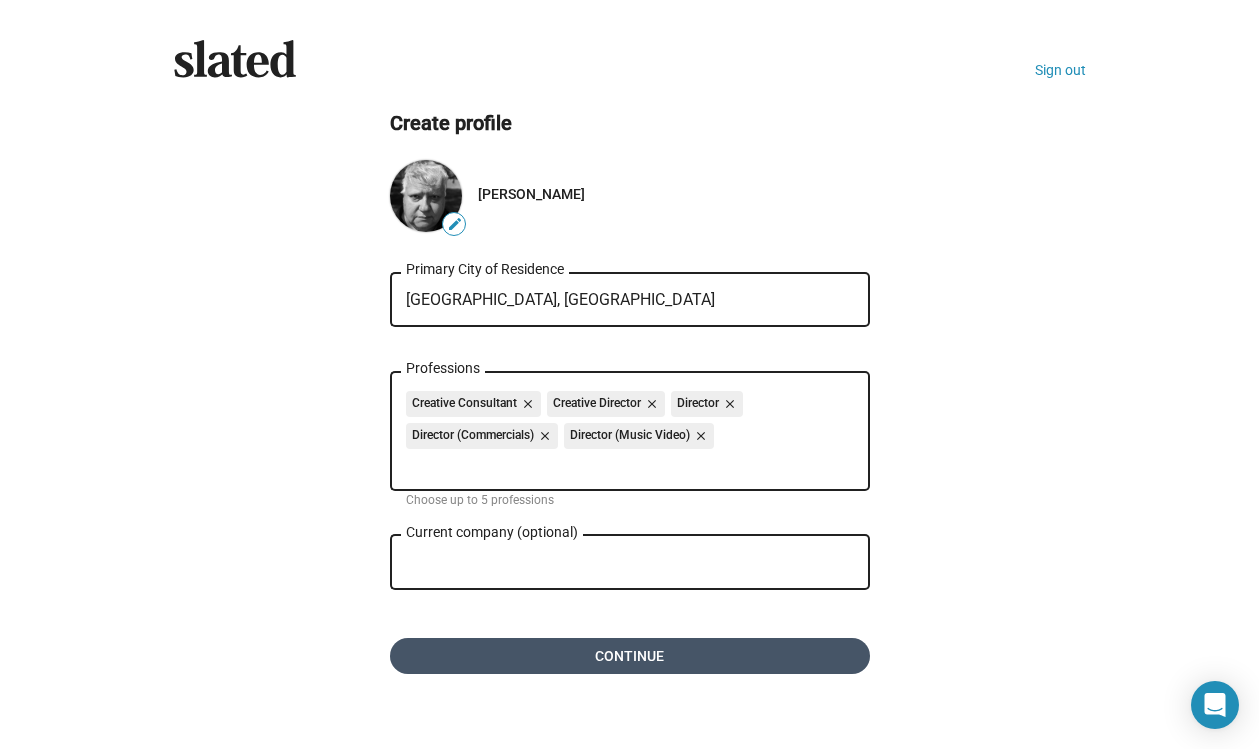 click on "Continue" 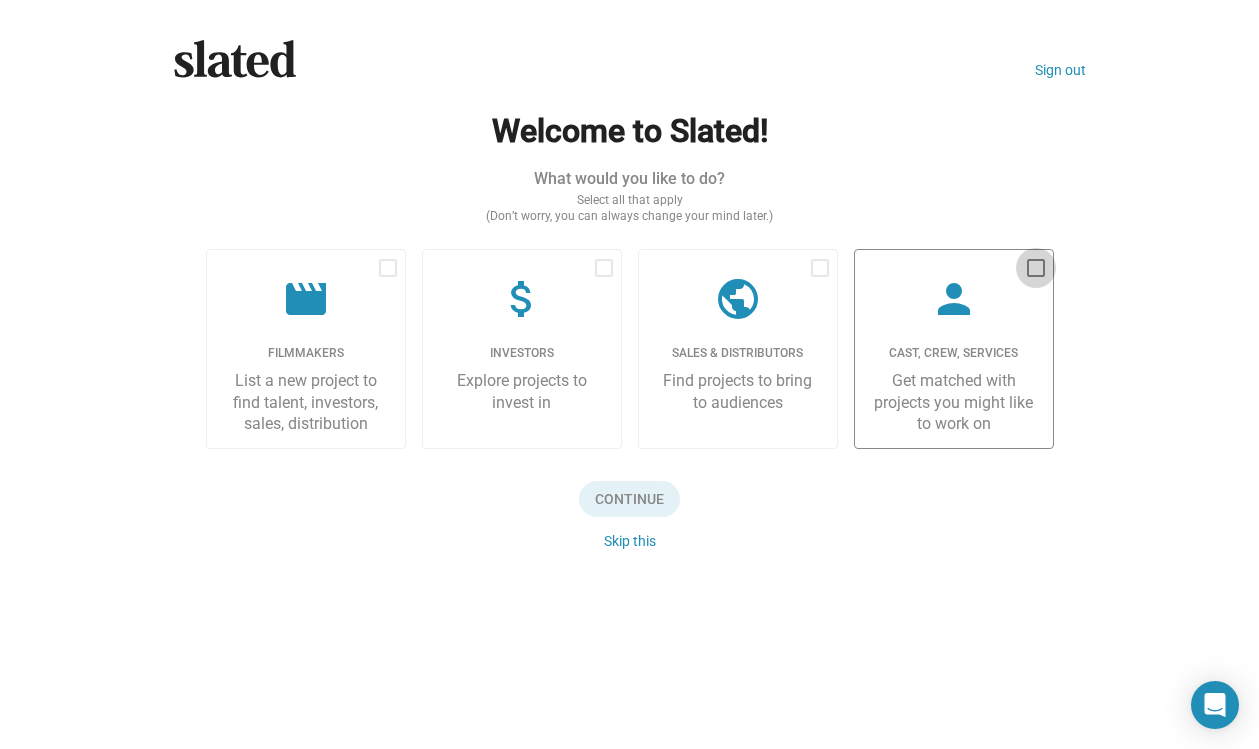 click at bounding box center (1036, 268) 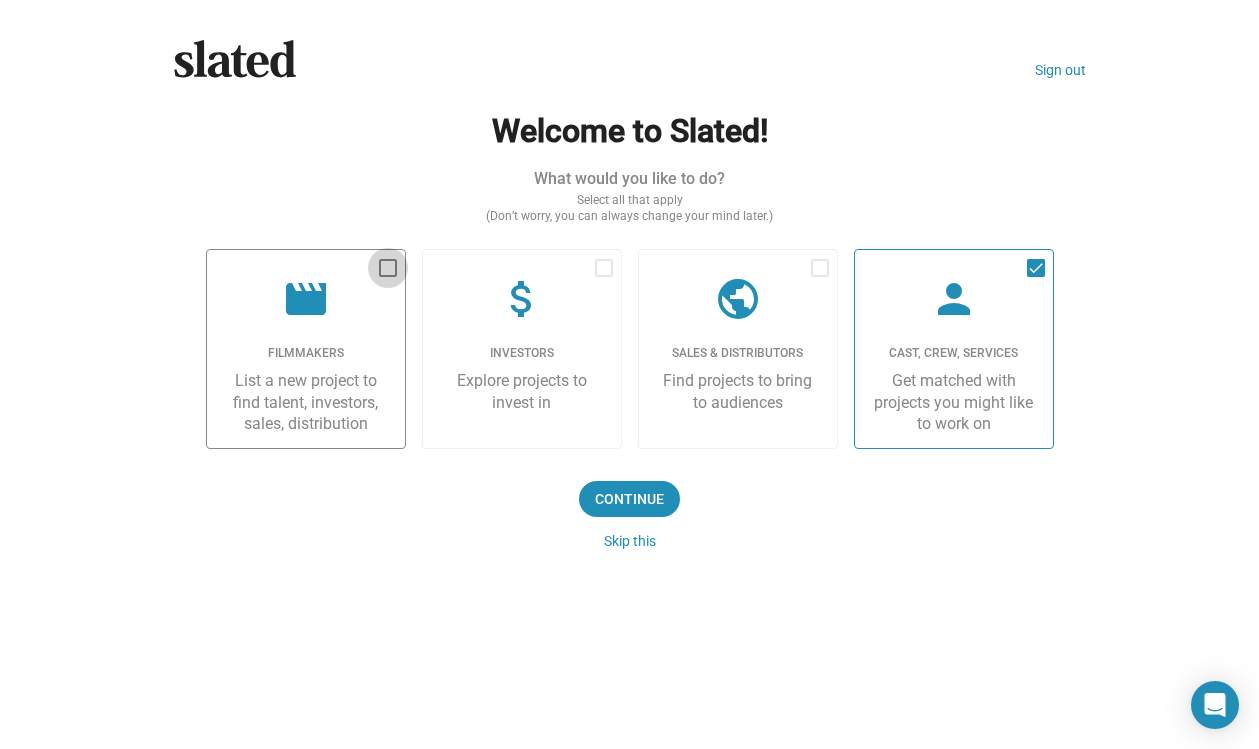 click at bounding box center (388, 268) 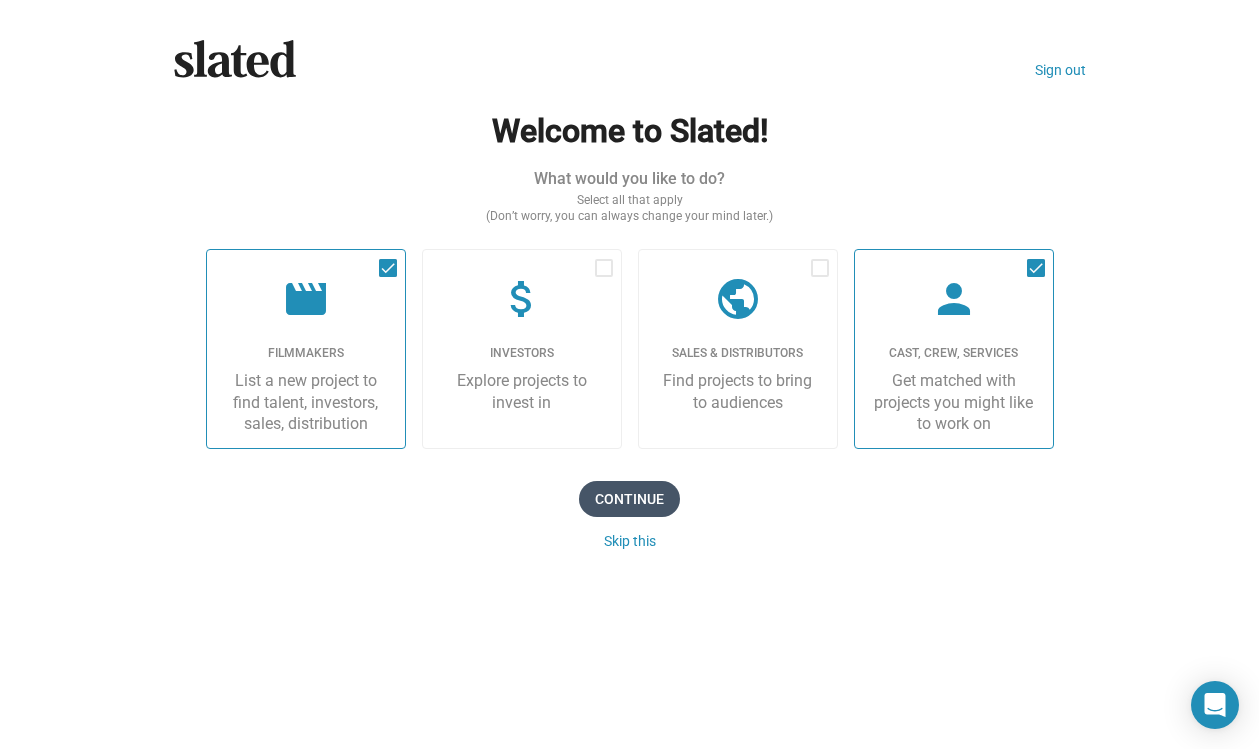 click on "Continue" 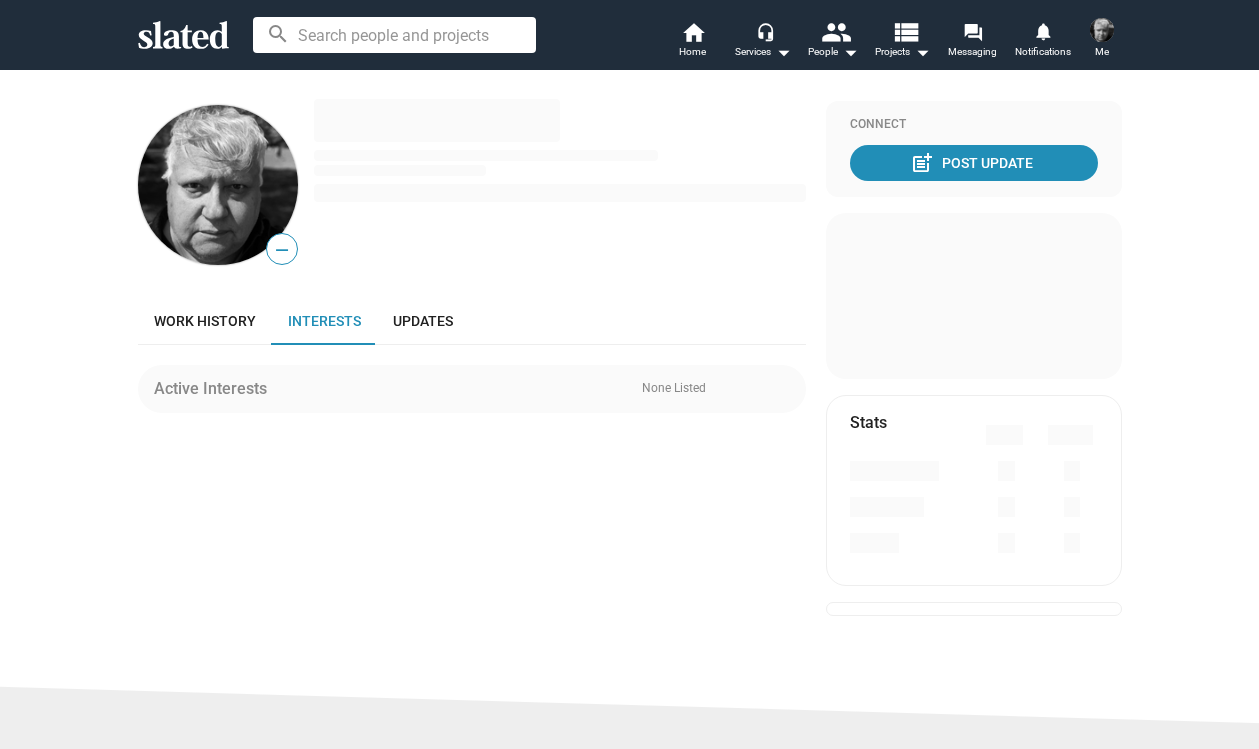 scroll, scrollTop: 0, scrollLeft: 0, axis: both 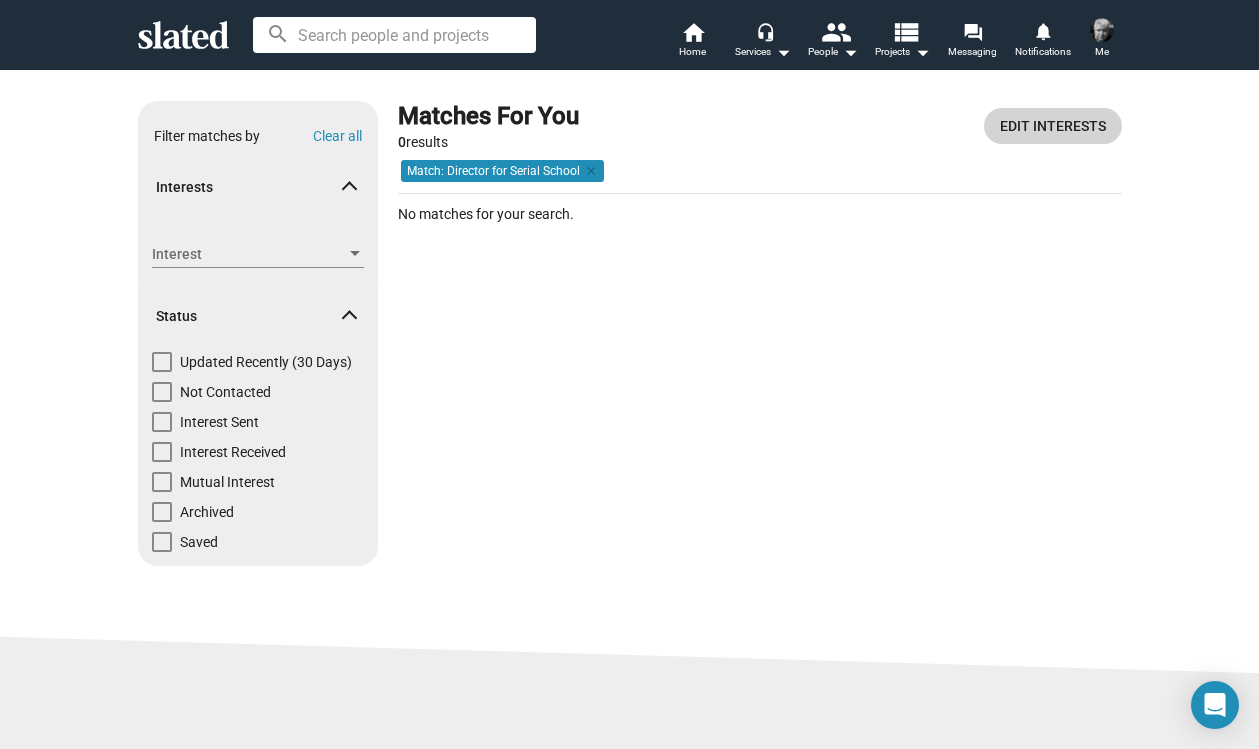 click on "Edit Interests" 